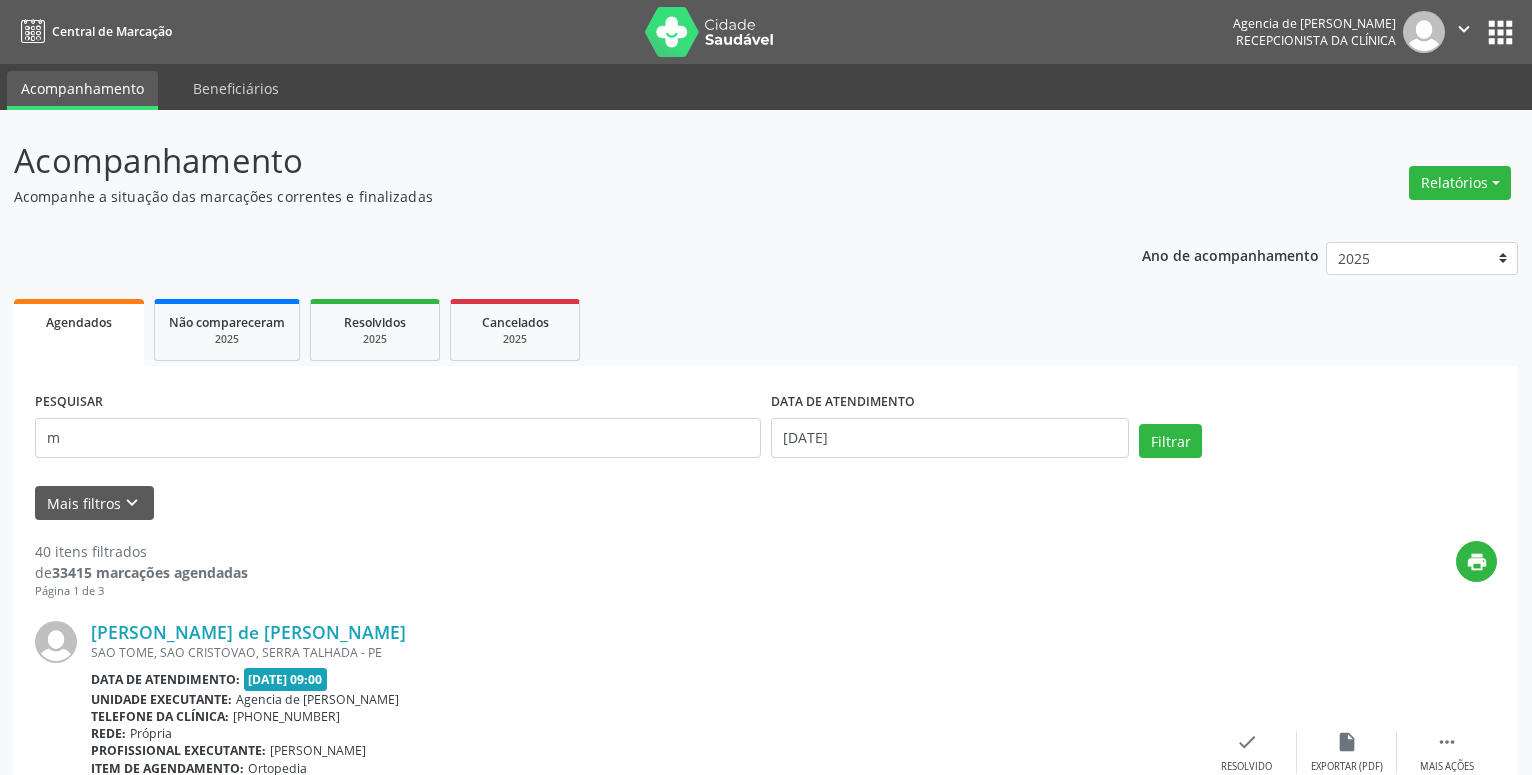scroll, scrollTop: 0, scrollLeft: 0, axis: both 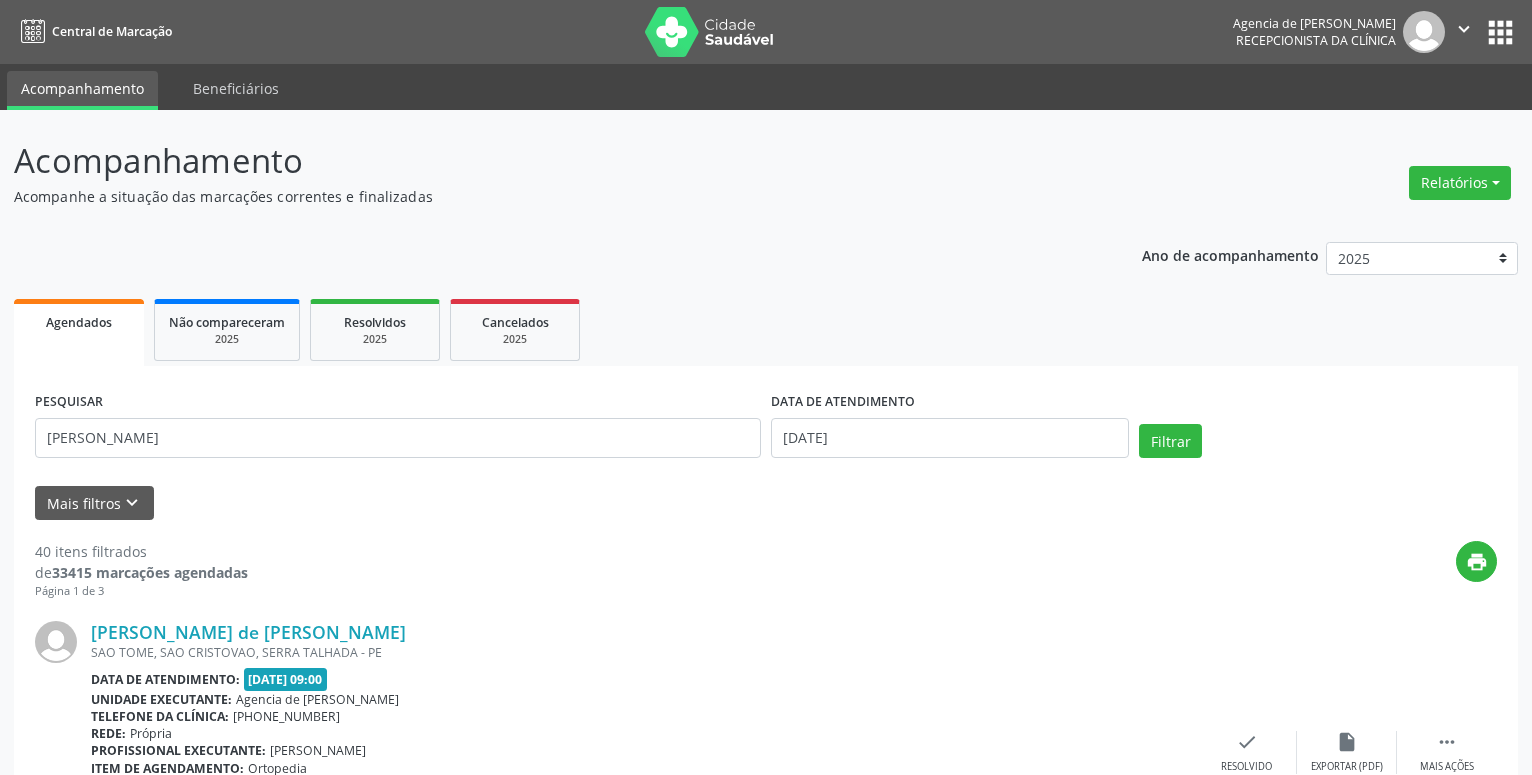 type on "[PERSON_NAME]" 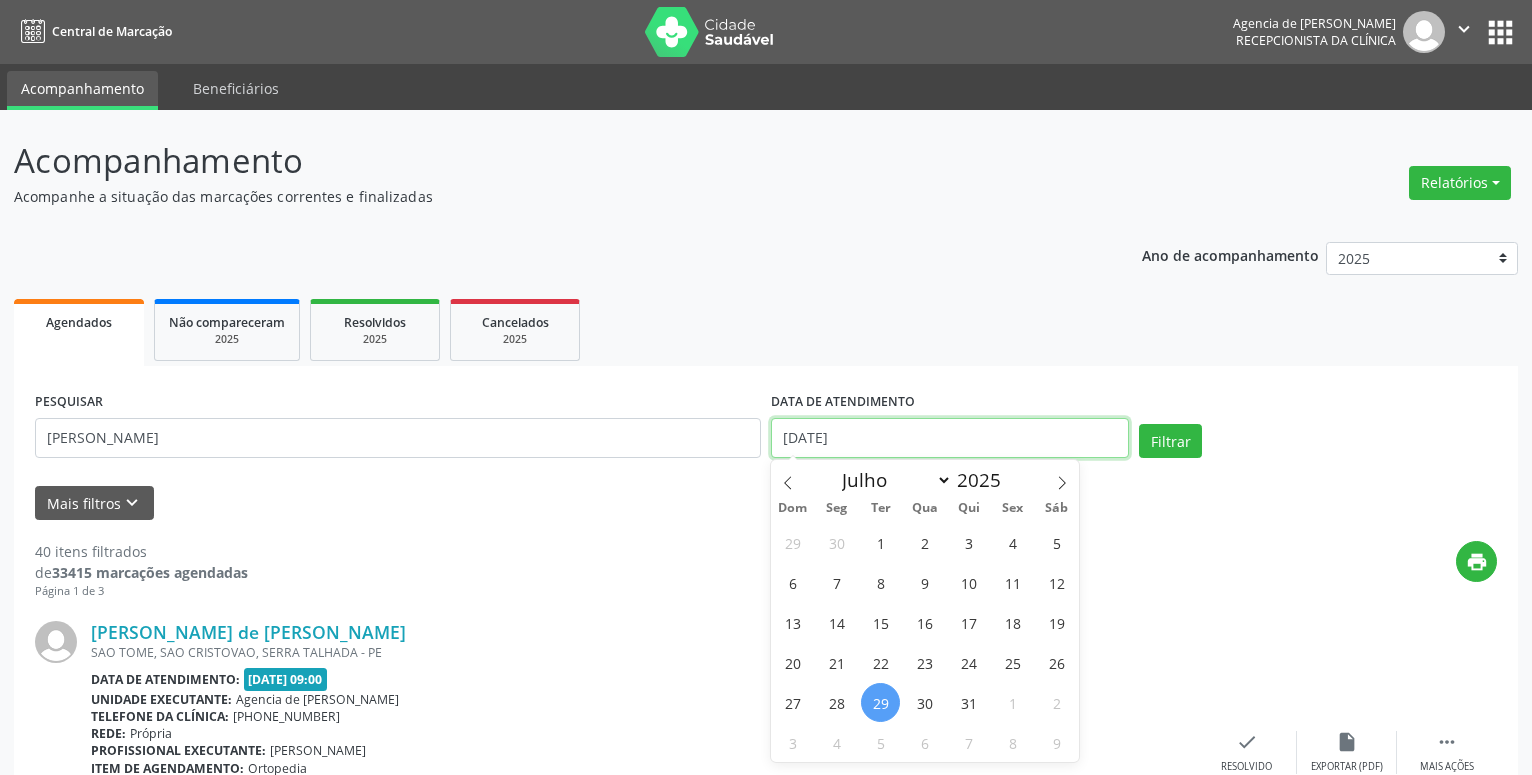 click on "[DATE]" at bounding box center [950, 438] 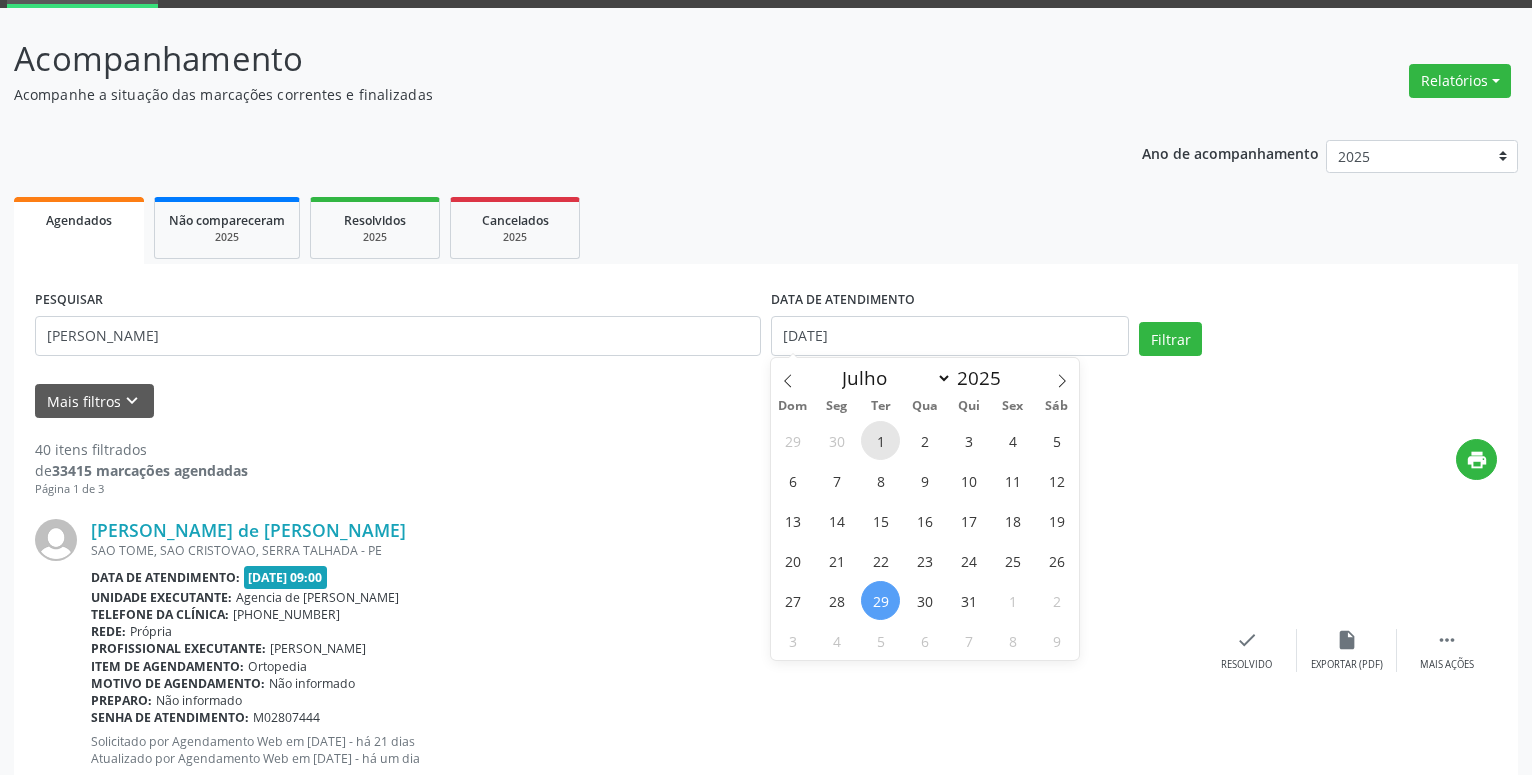 click on "1" at bounding box center [880, 440] 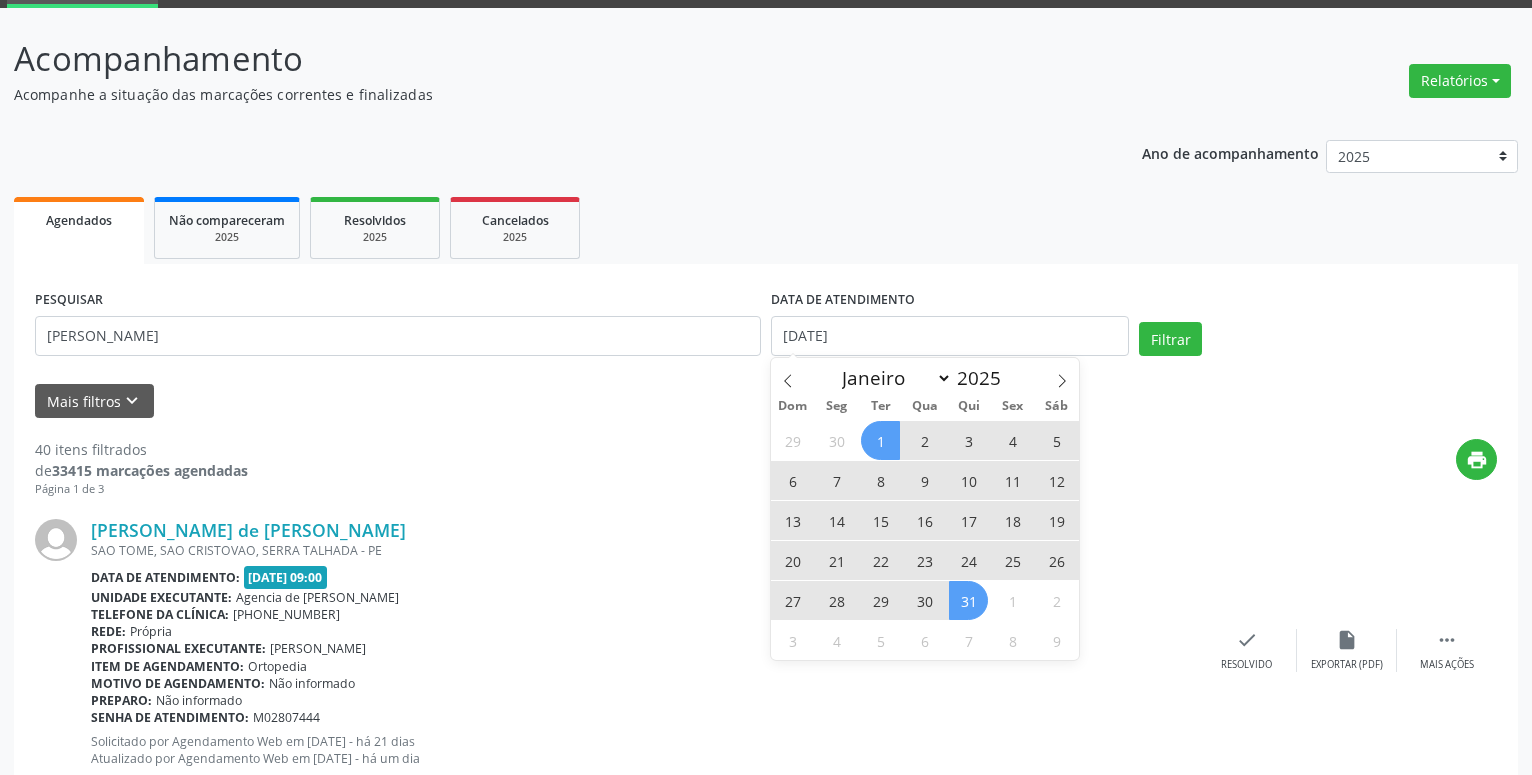 click on "31" at bounding box center [968, 600] 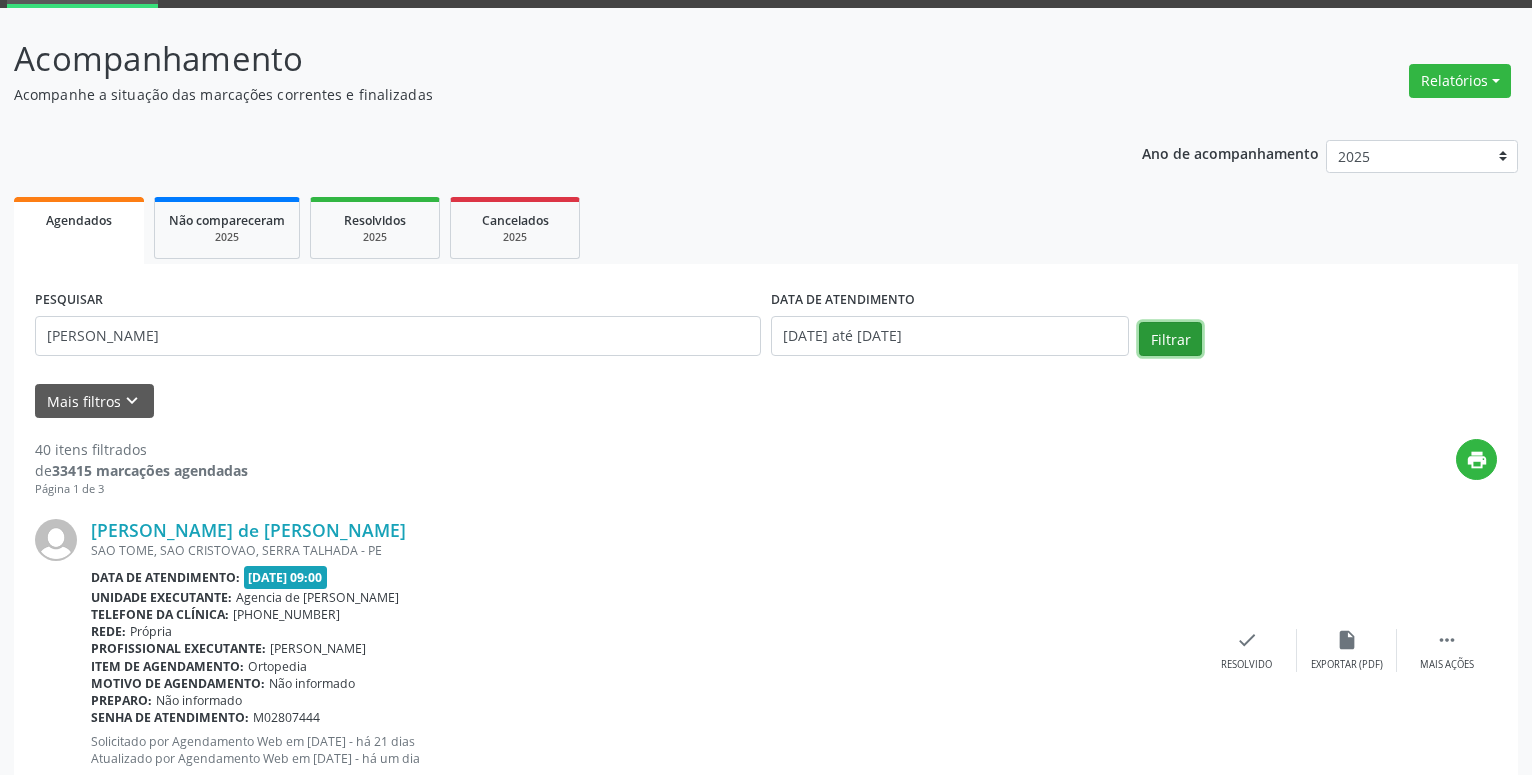 click on "Filtrar" at bounding box center (1170, 339) 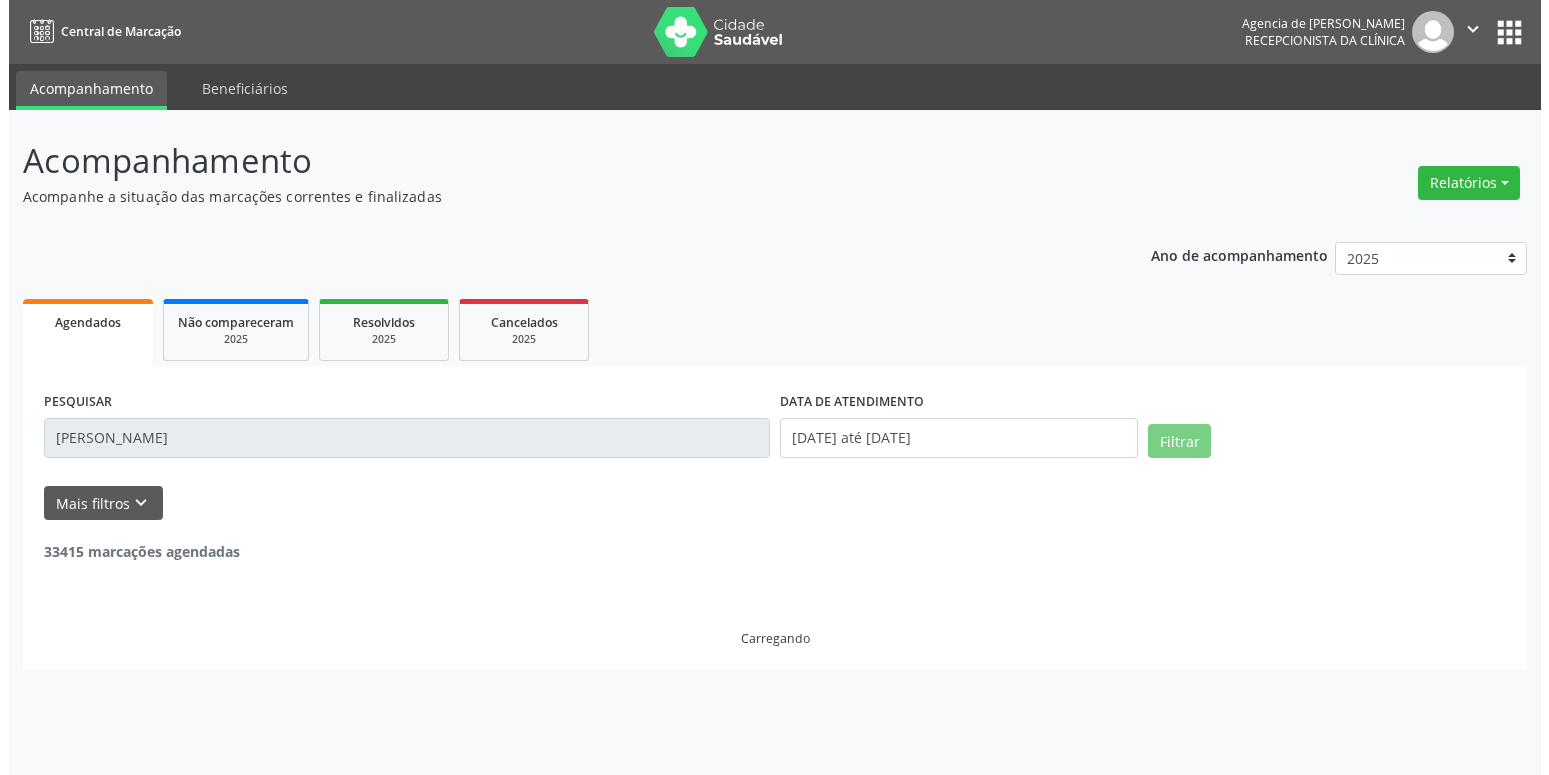 scroll, scrollTop: 0, scrollLeft: 0, axis: both 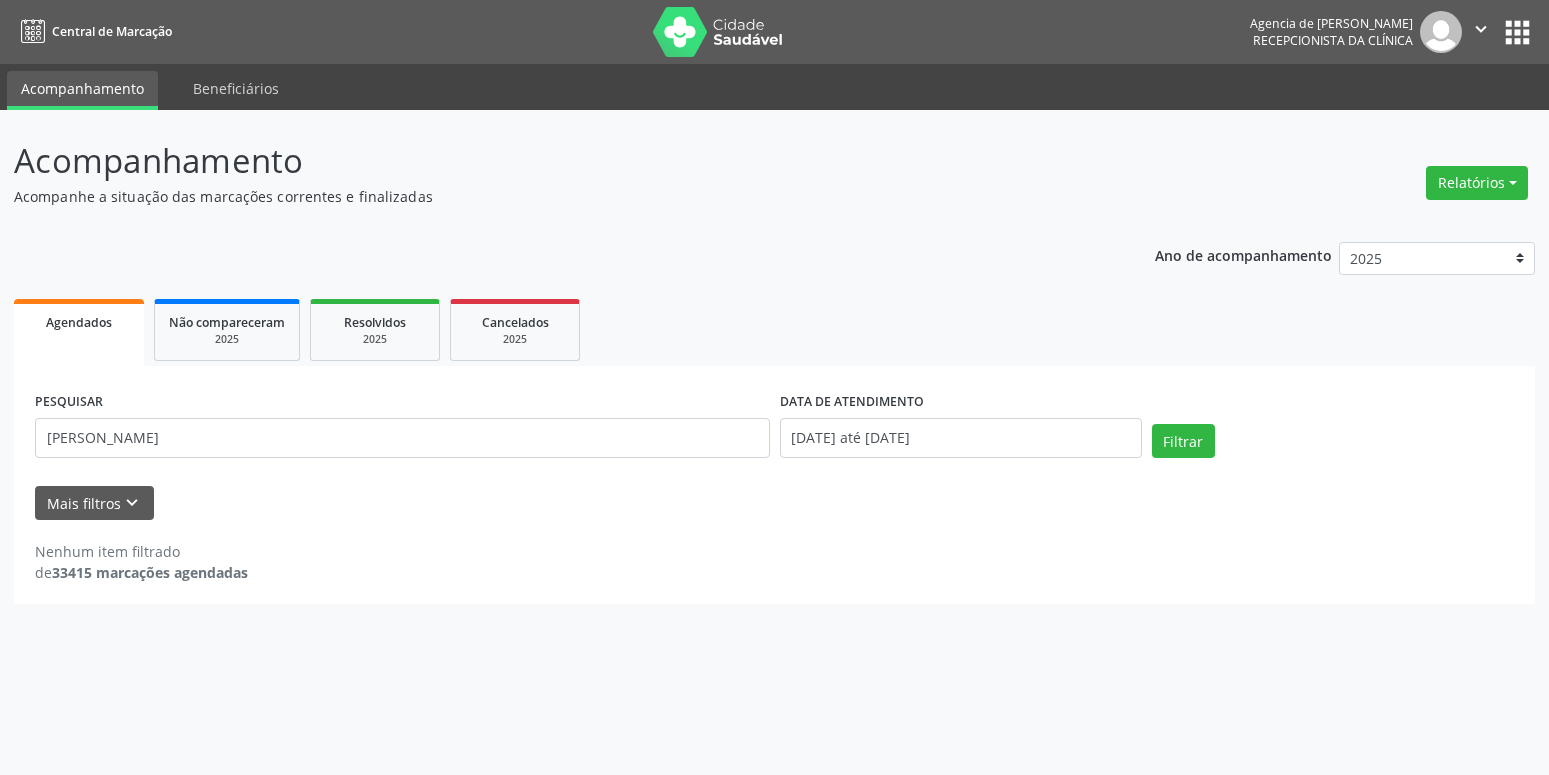 drag, startPoint x: 1023, startPoint y: 414, endPoint x: 1023, endPoint y: 438, distance: 24 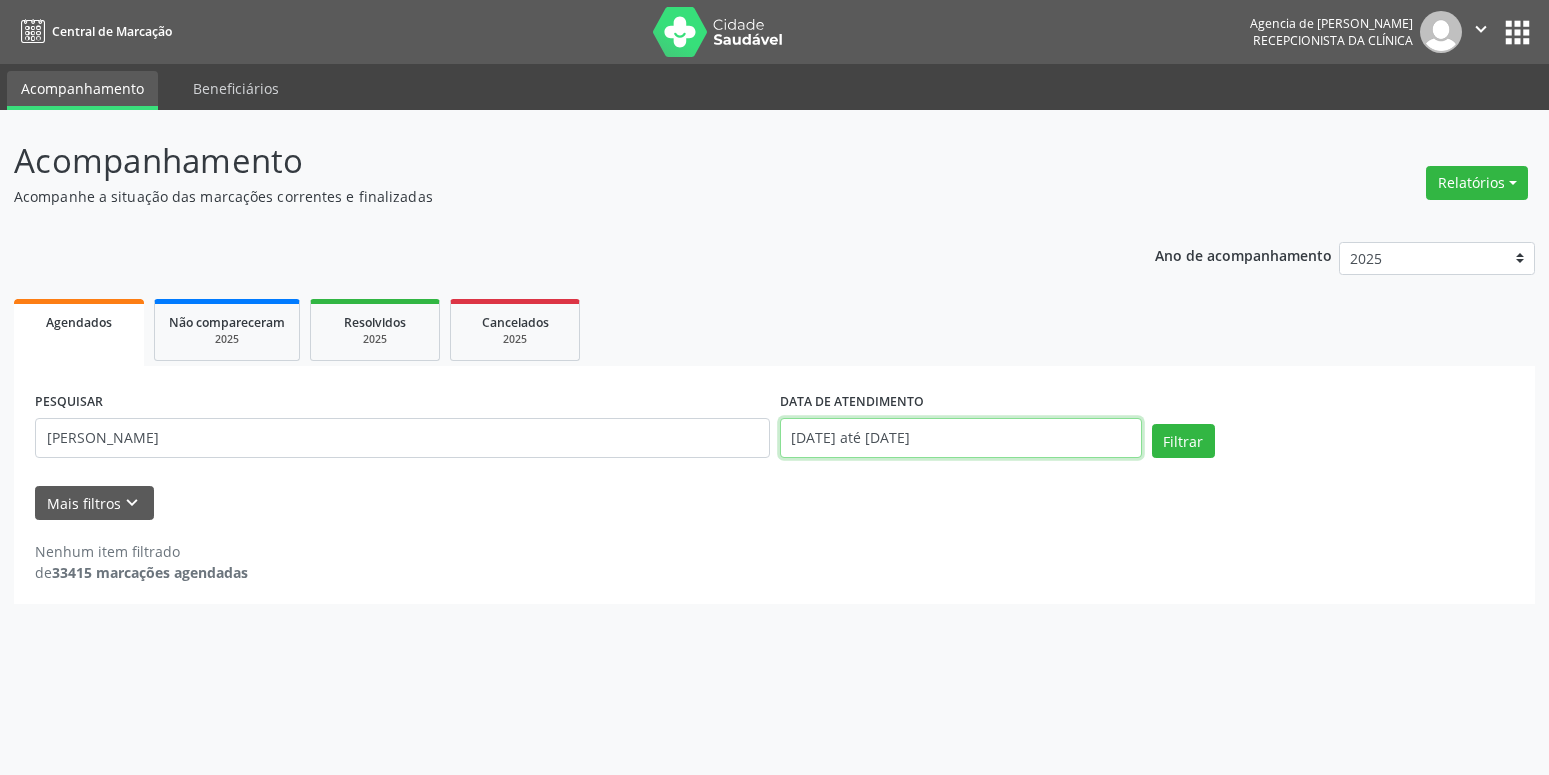 click on "[DATE] até [DATE]" at bounding box center (961, 438) 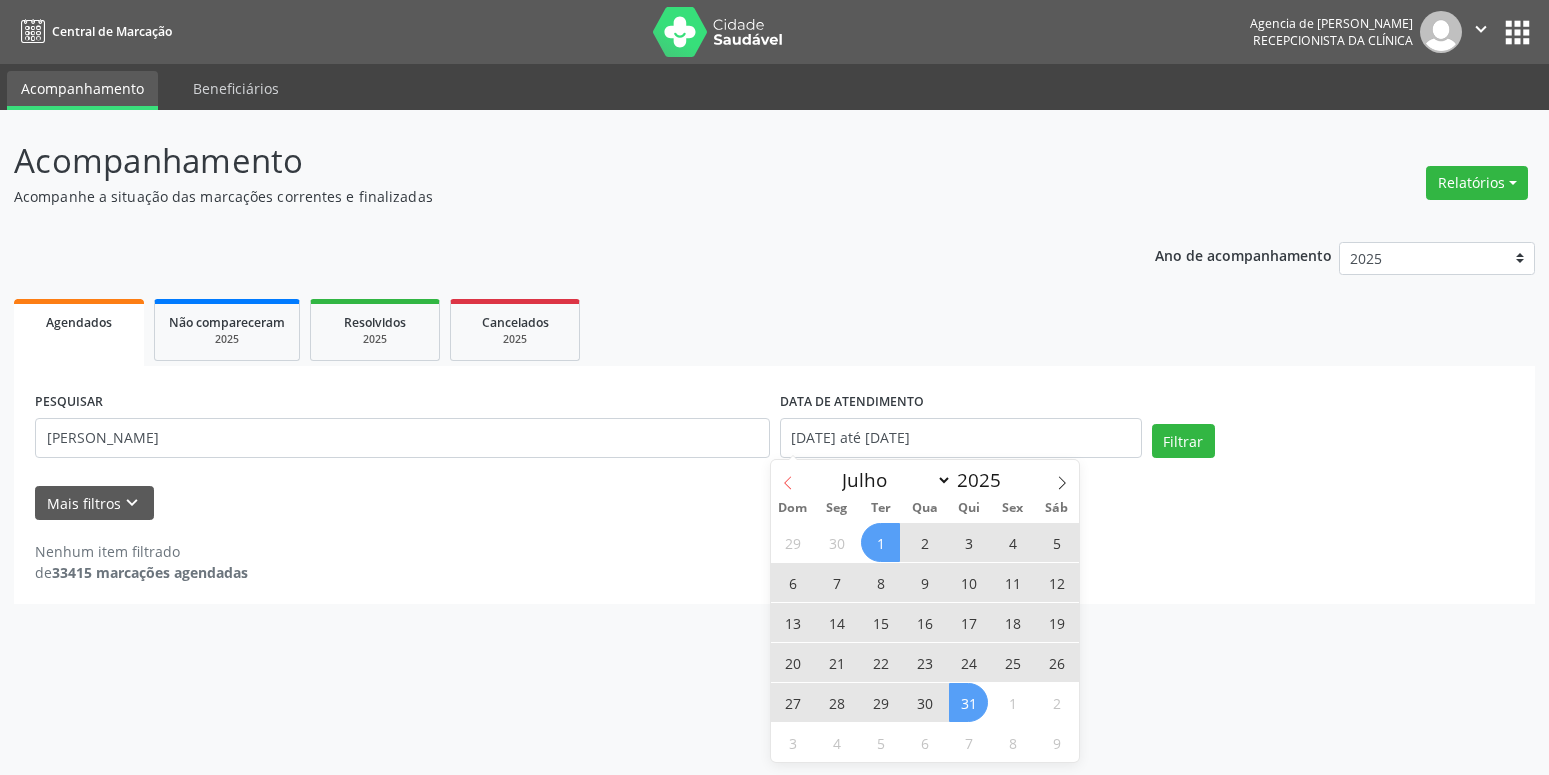 click at bounding box center (788, 477) 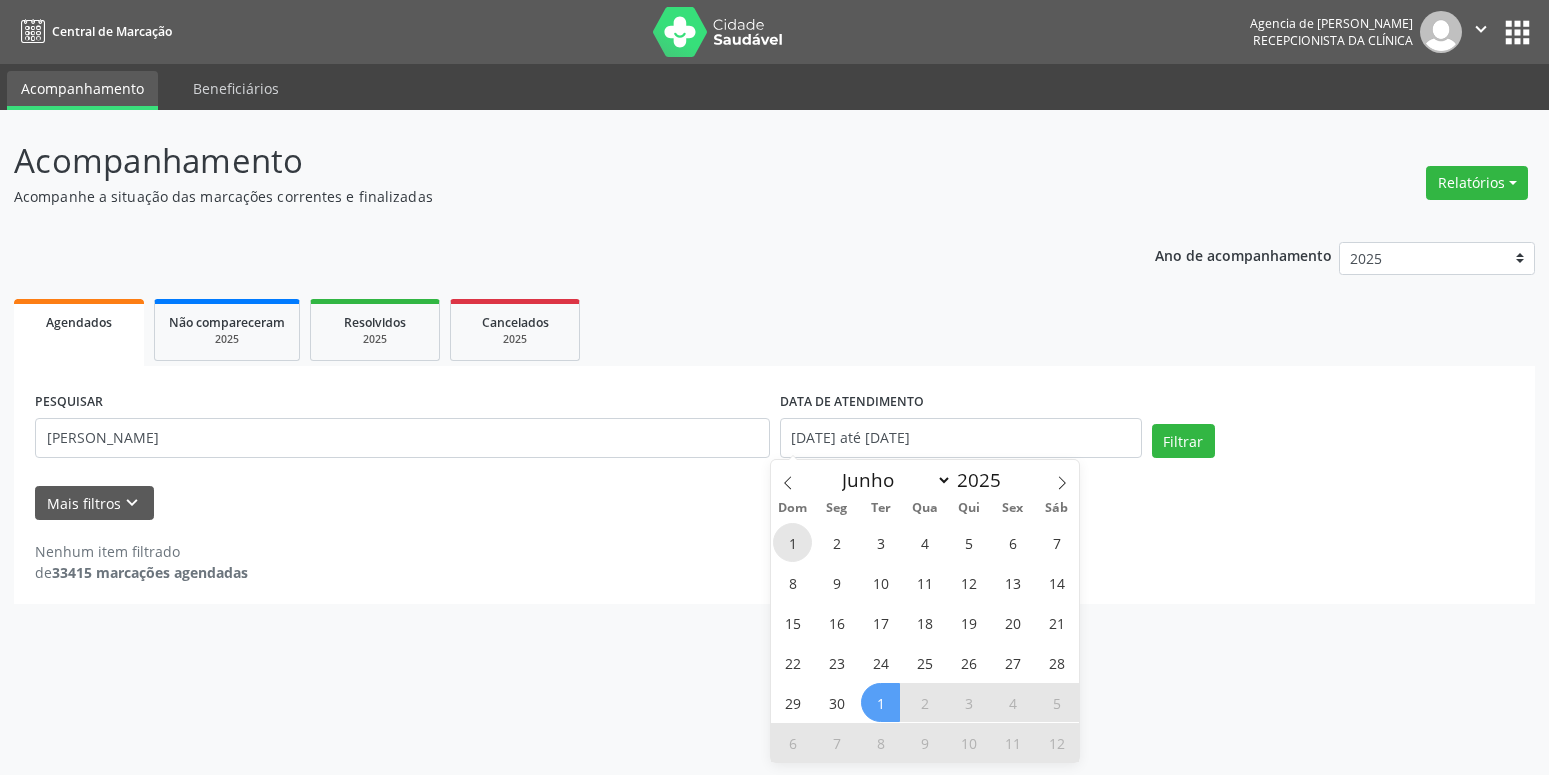 click on "1" at bounding box center (792, 542) 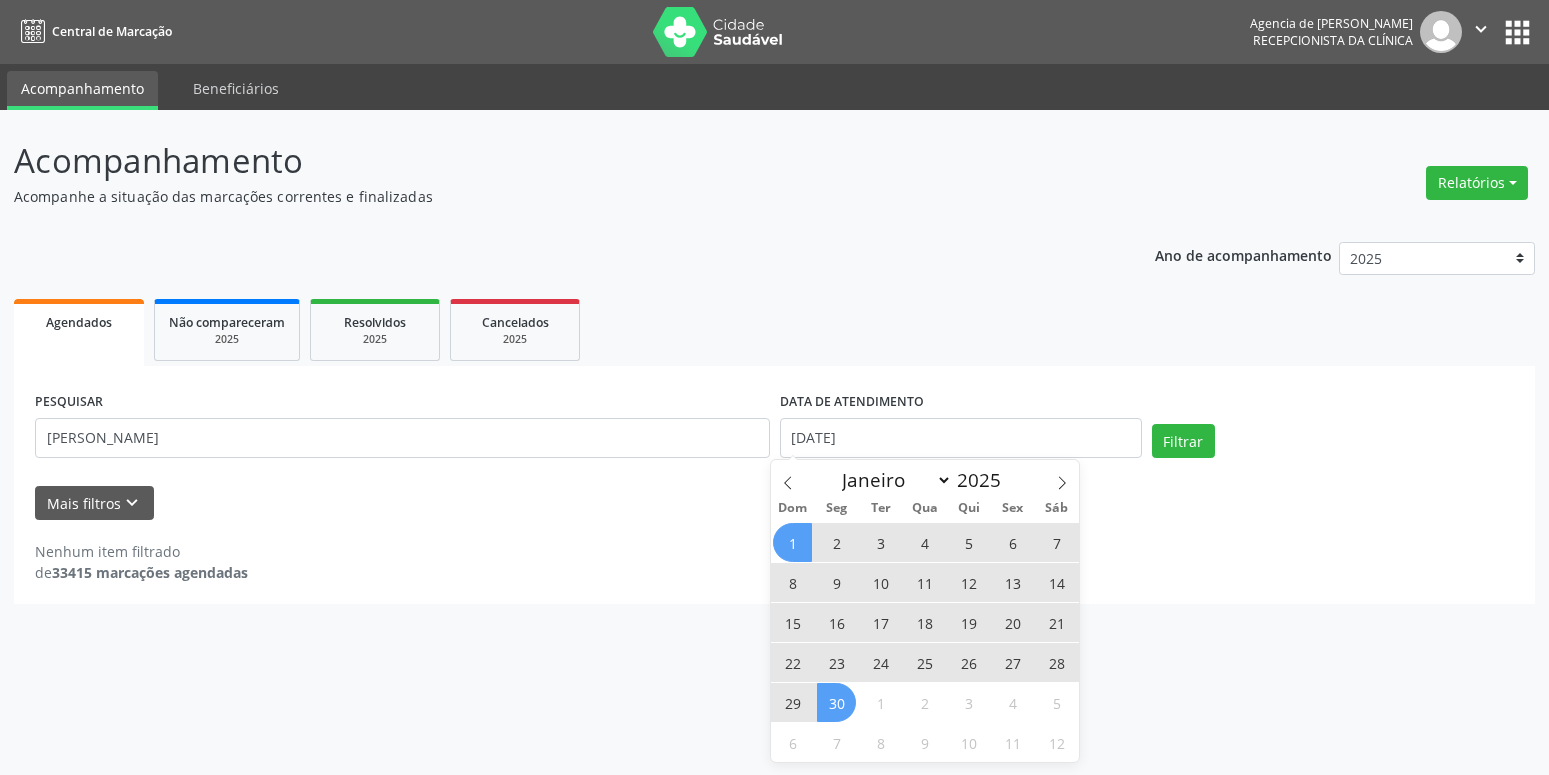 drag, startPoint x: 828, startPoint y: 688, endPoint x: 1004, endPoint y: 632, distance: 184.69434 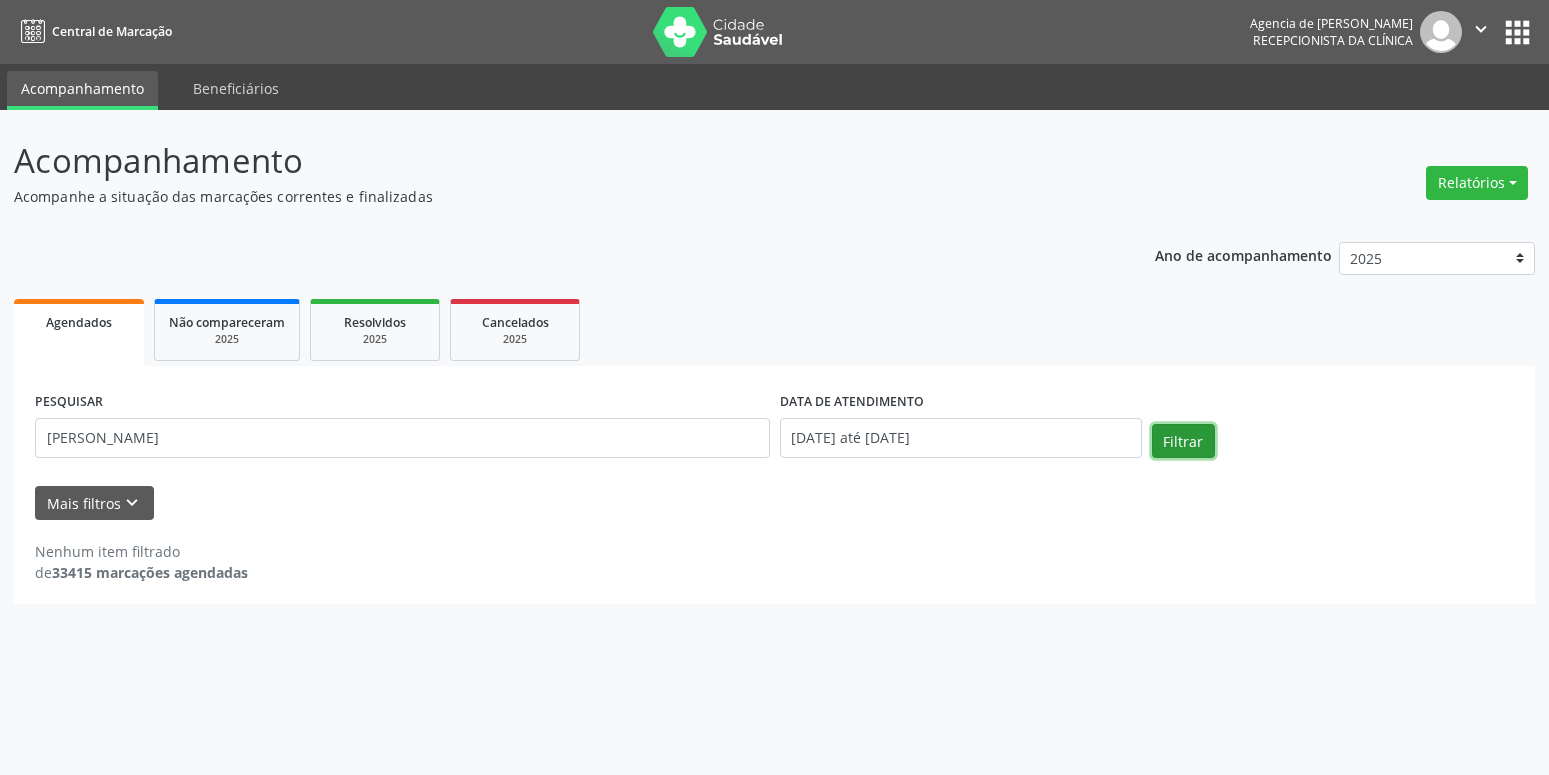 click on "Filtrar" at bounding box center [1183, 441] 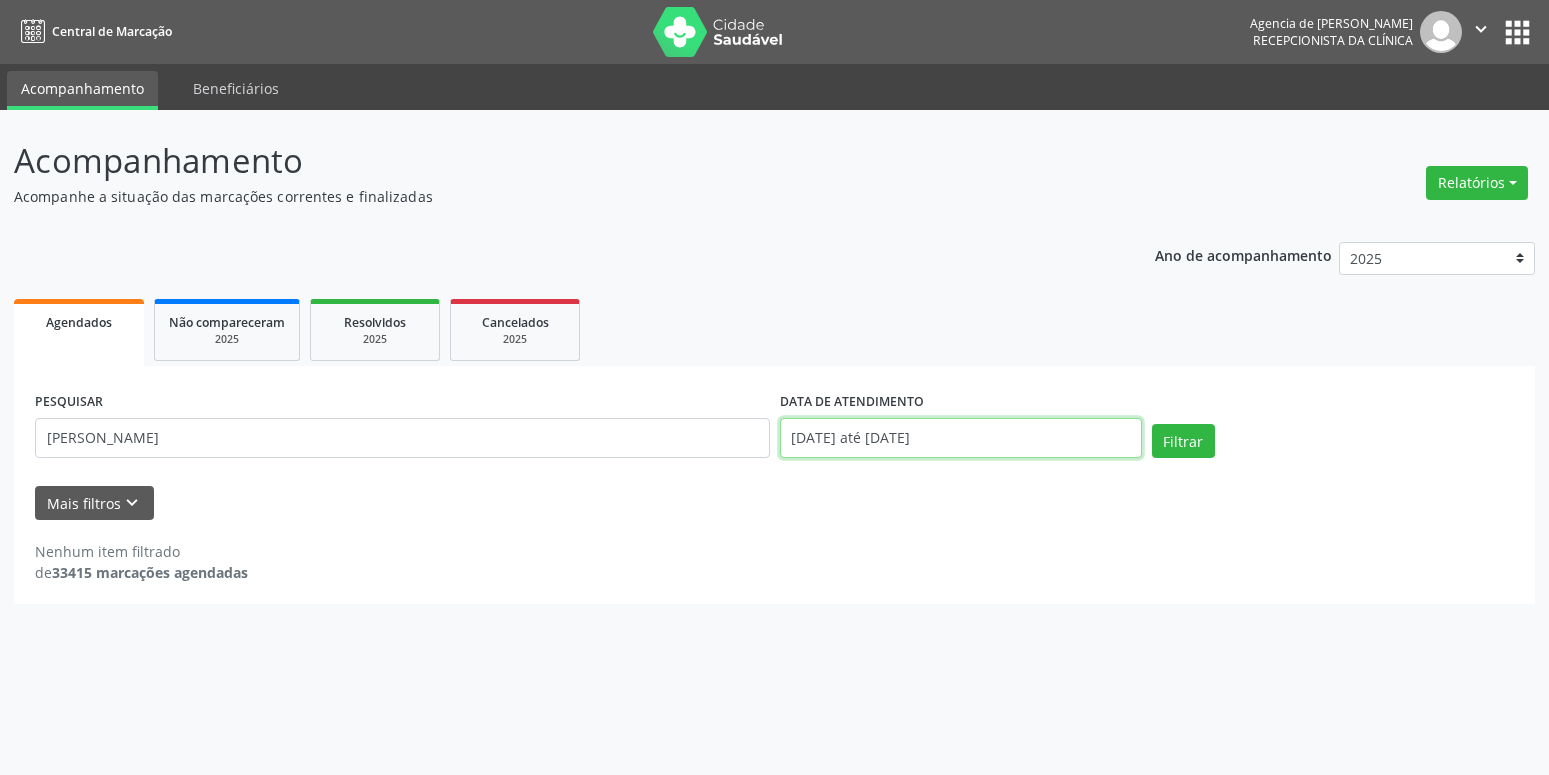 click on "[DATE] até [DATE]" at bounding box center [961, 438] 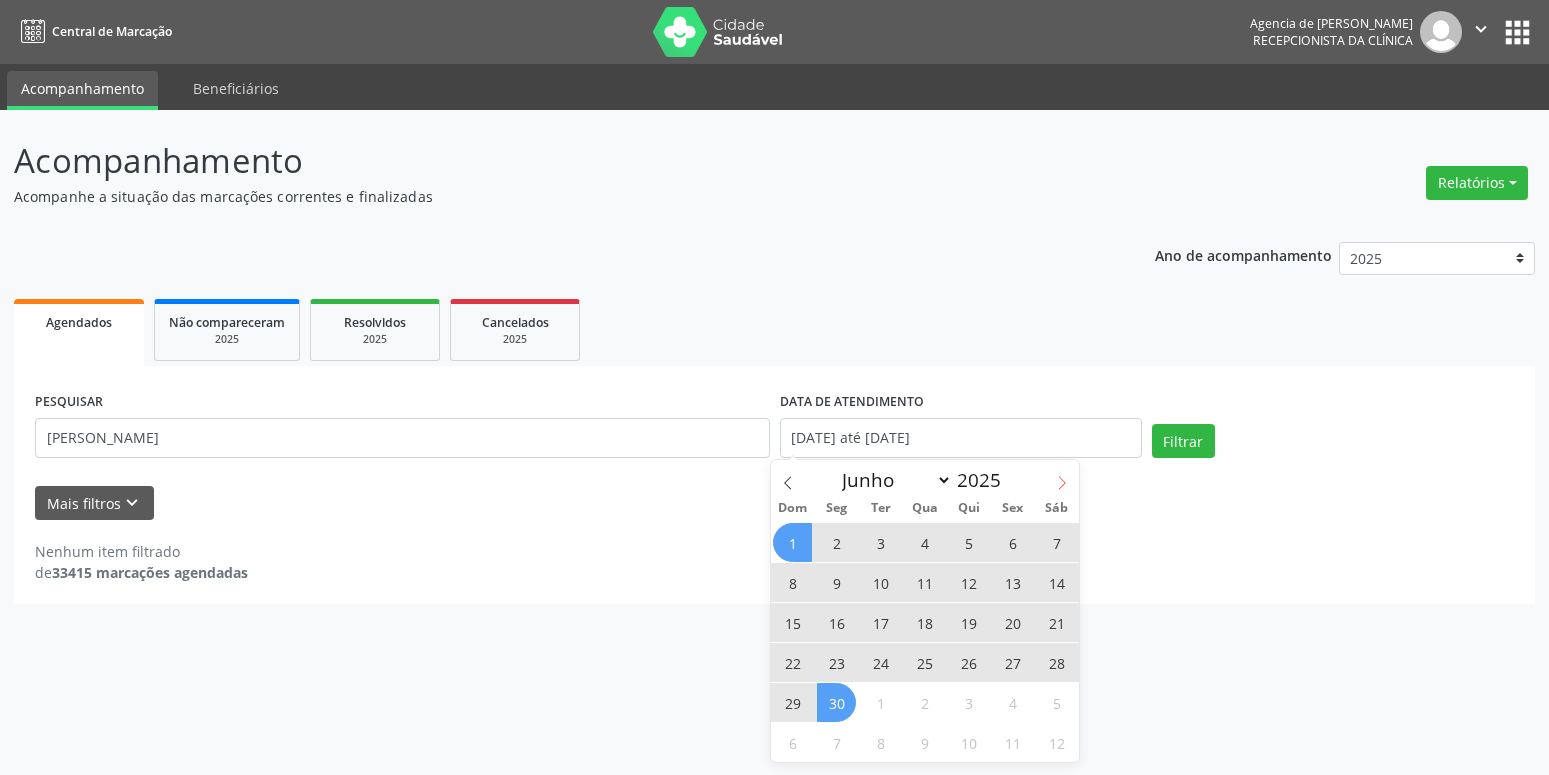 click 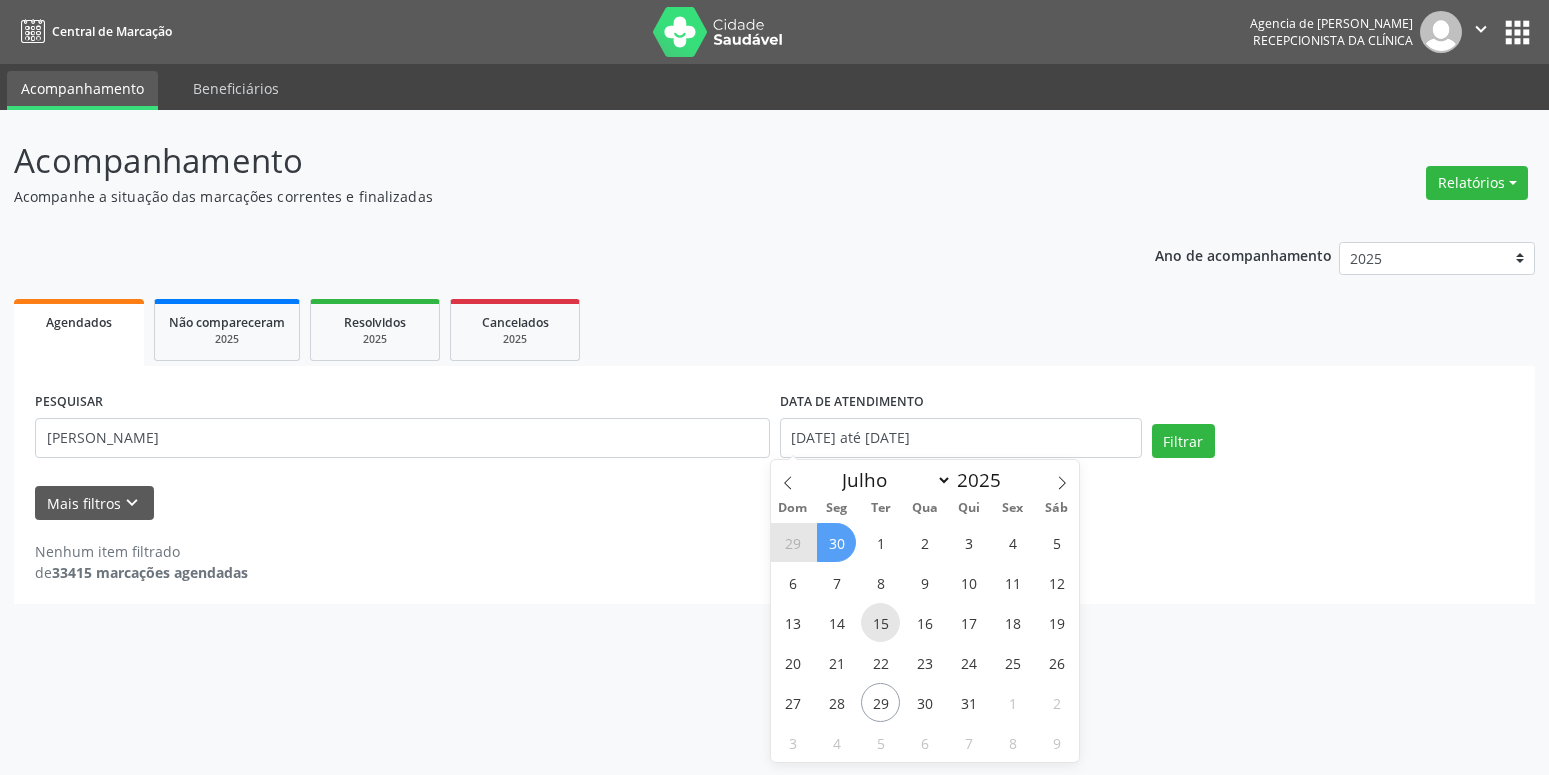 click on "15" at bounding box center (880, 622) 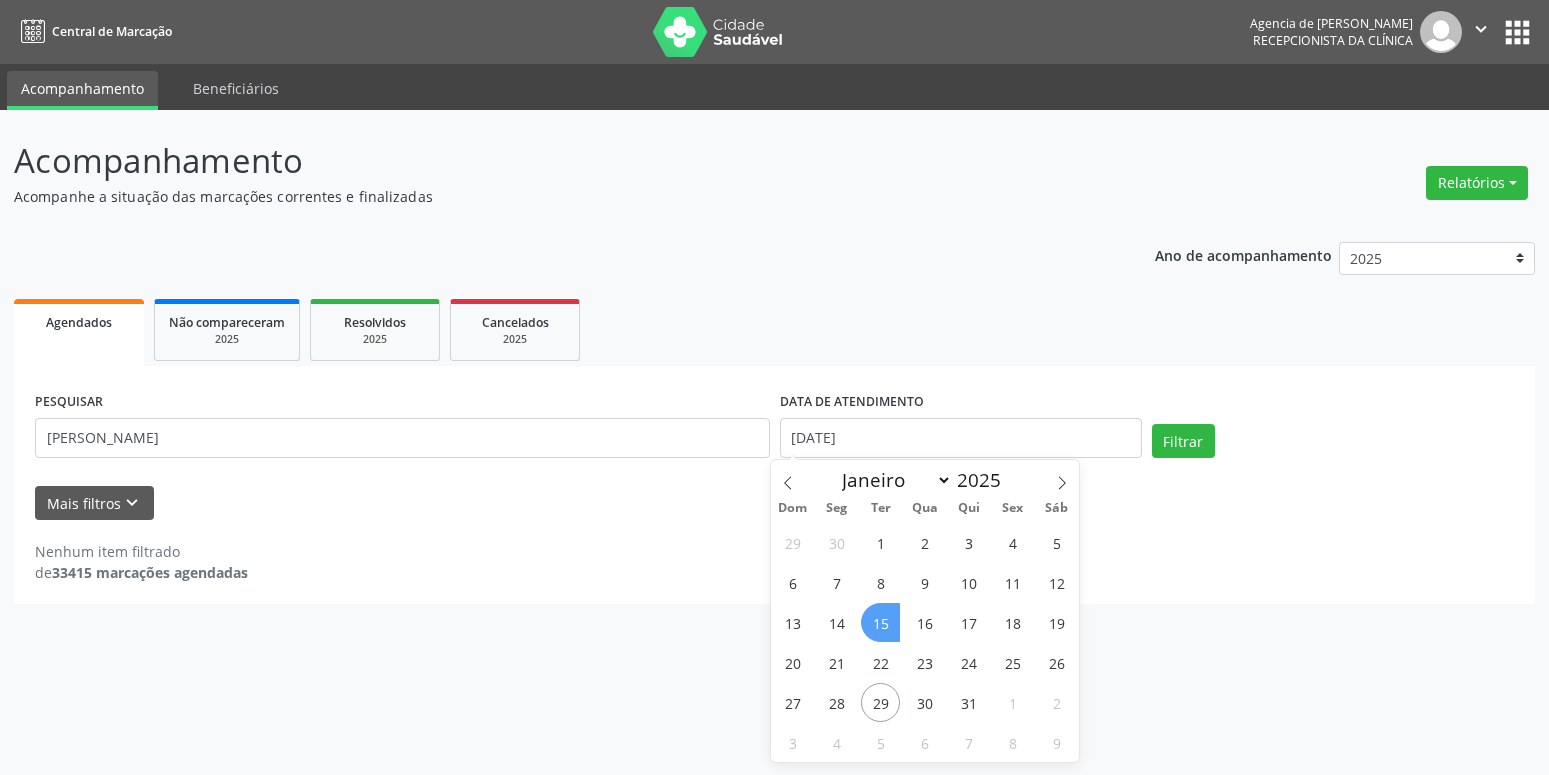 click on "15" at bounding box center [880, 622] 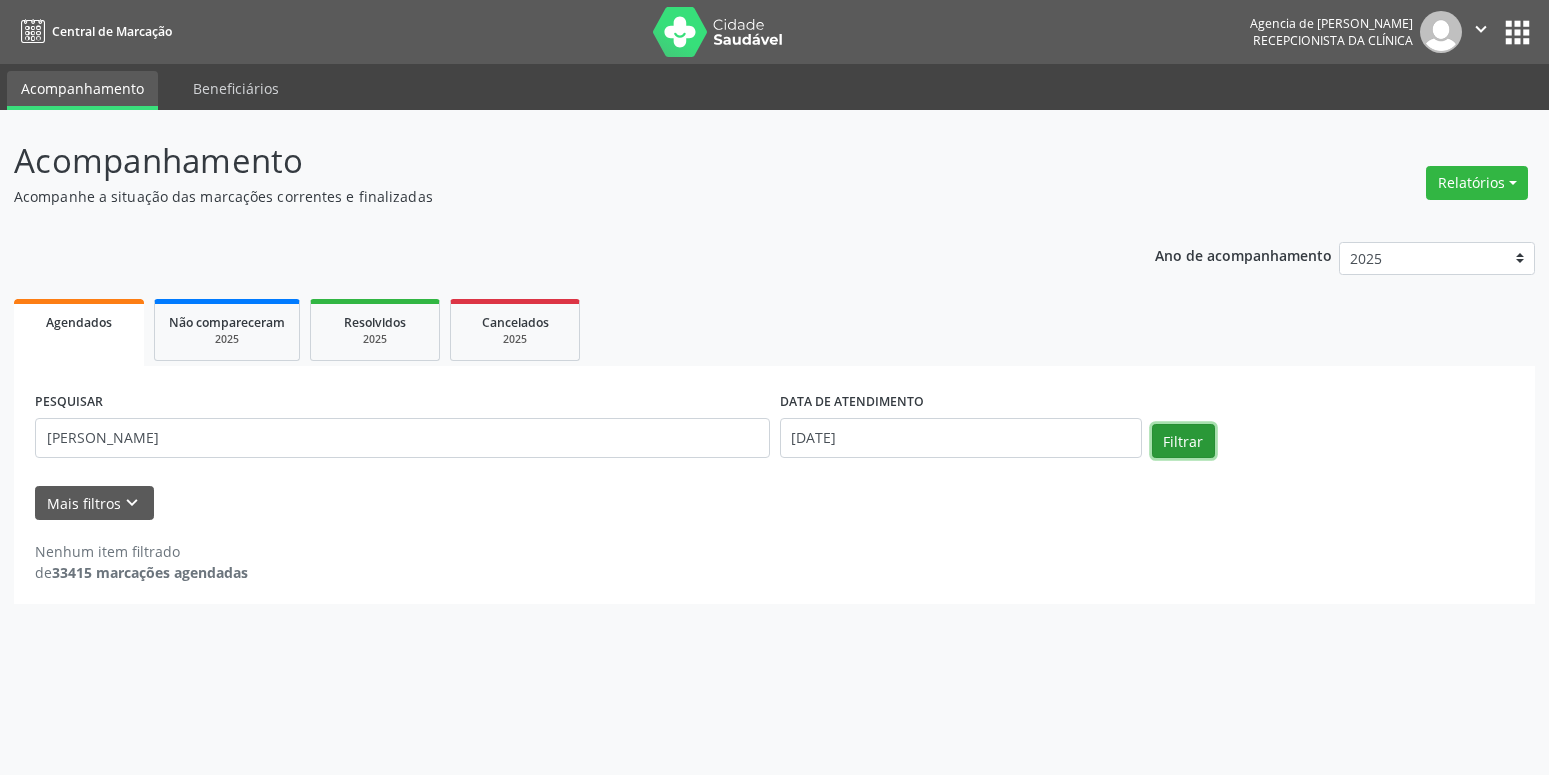 click on "Filtrar" at bounding box center [1183, 441] 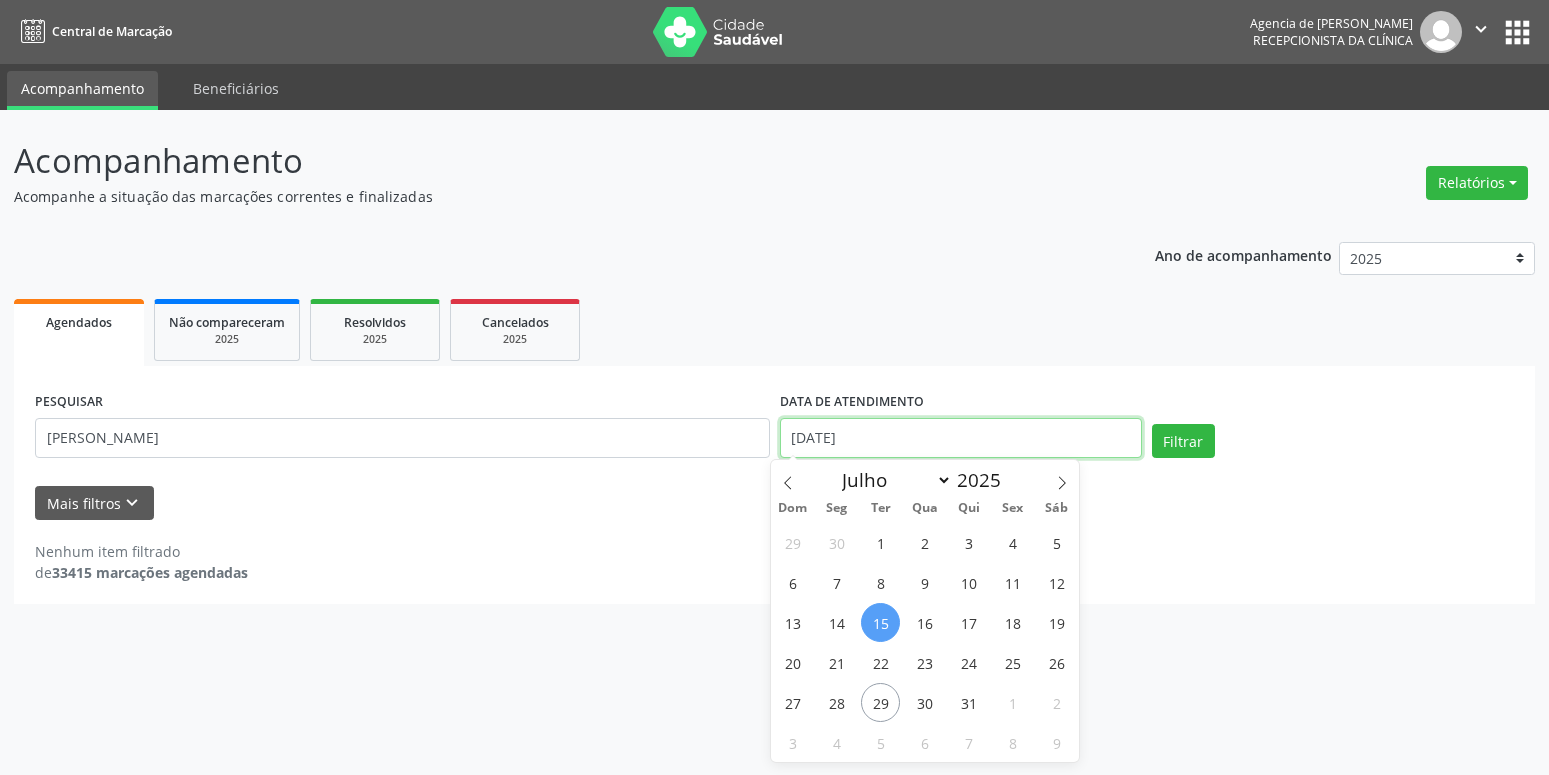 click on "[DATE]" at bounding box center (961, 438) 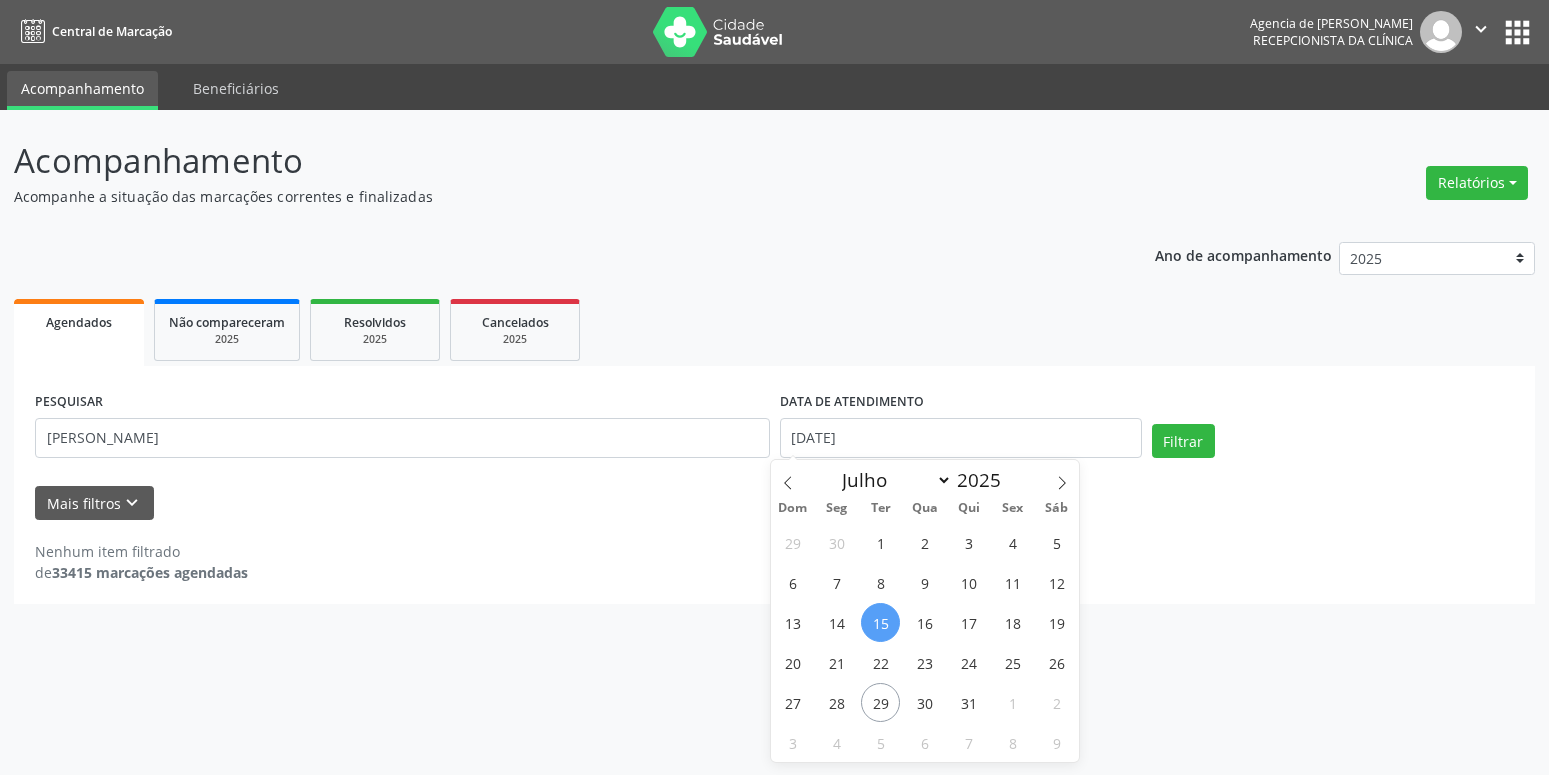 click on "Dom Seg Ter Qua Qui Sex Sáb" at bounding box center (925, 508) 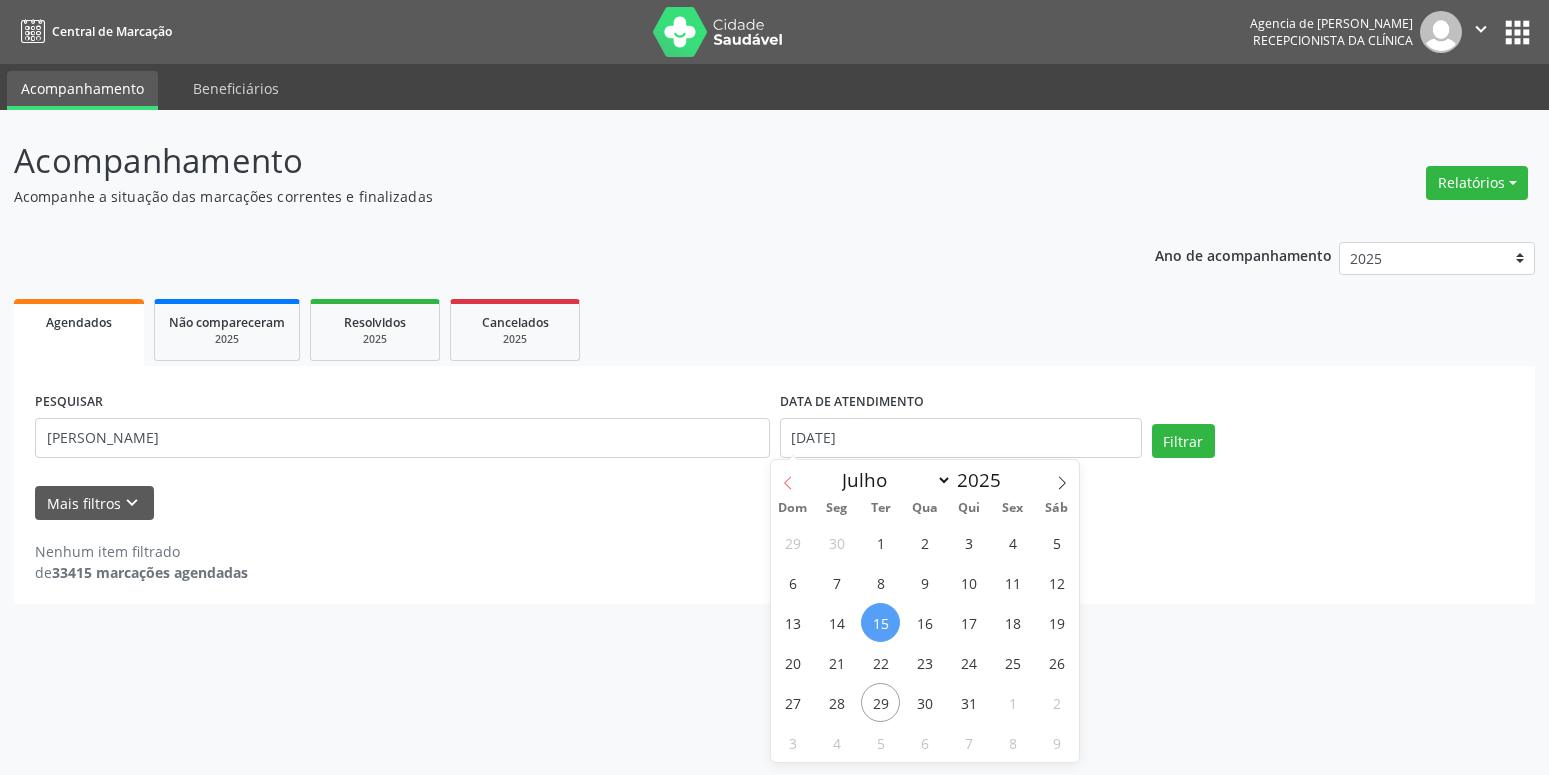 click 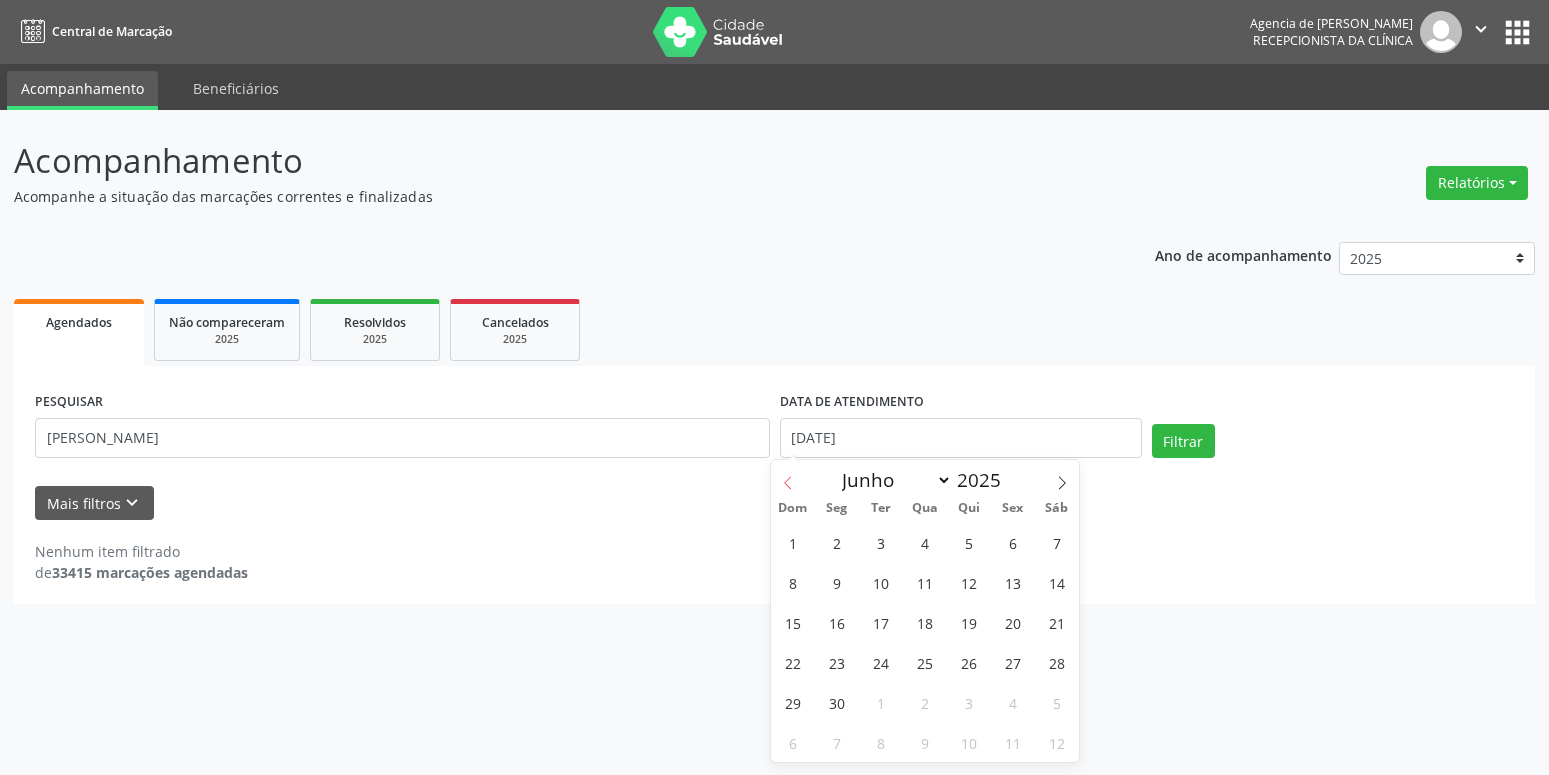 click 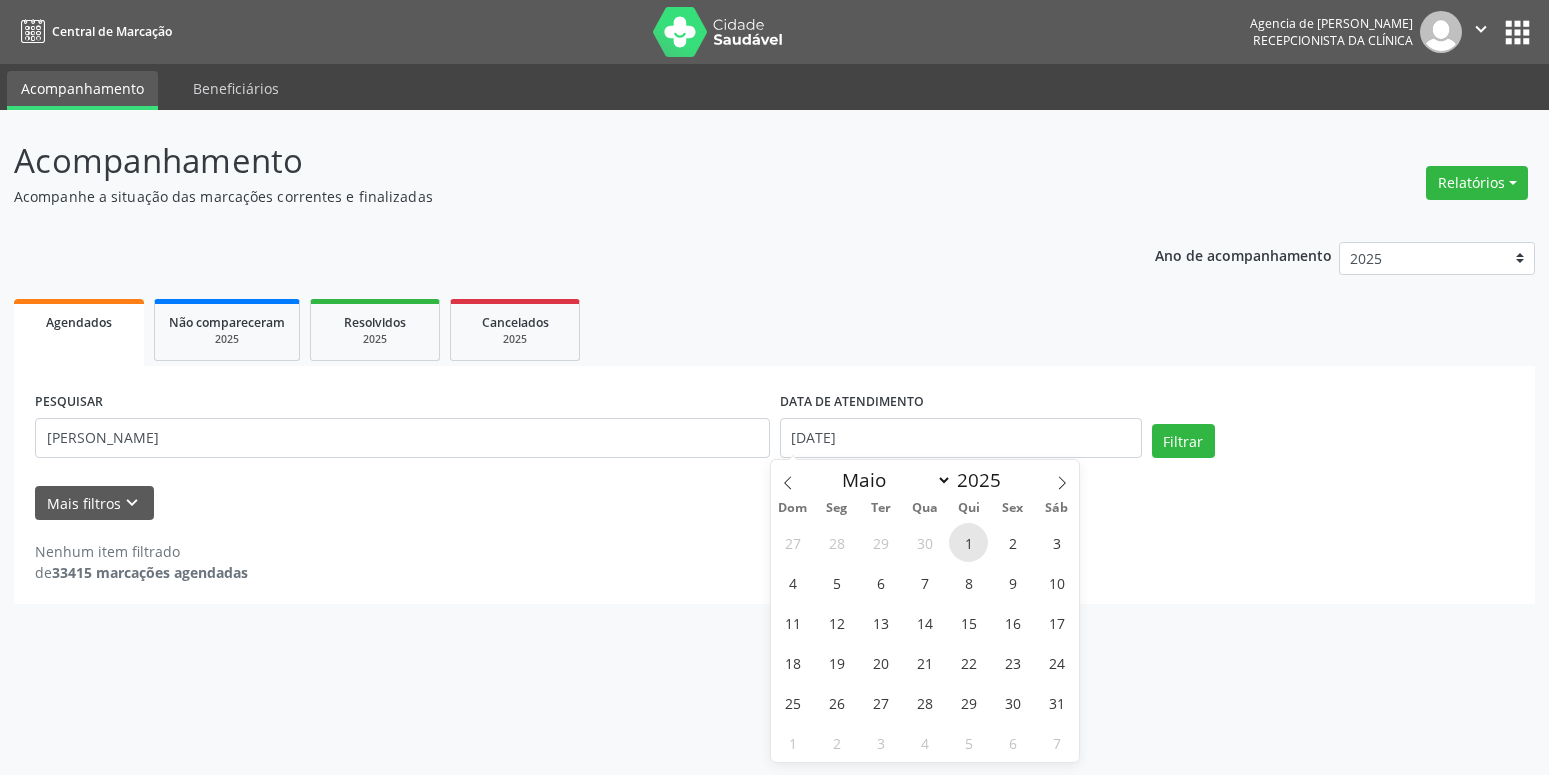 click on "1" at bounding box center [968, 542] 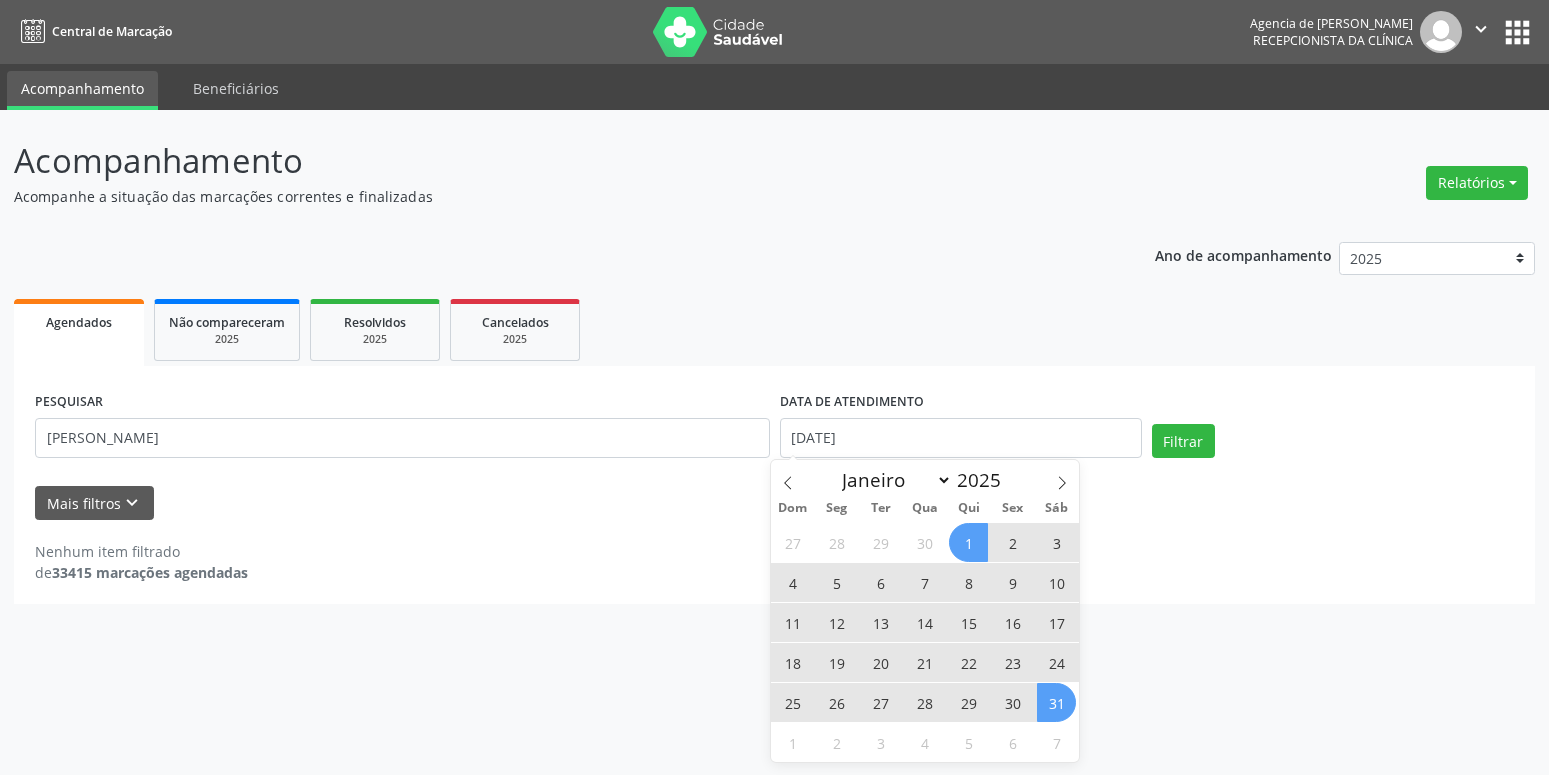 click on "31" at bounding box center [1056, 702] 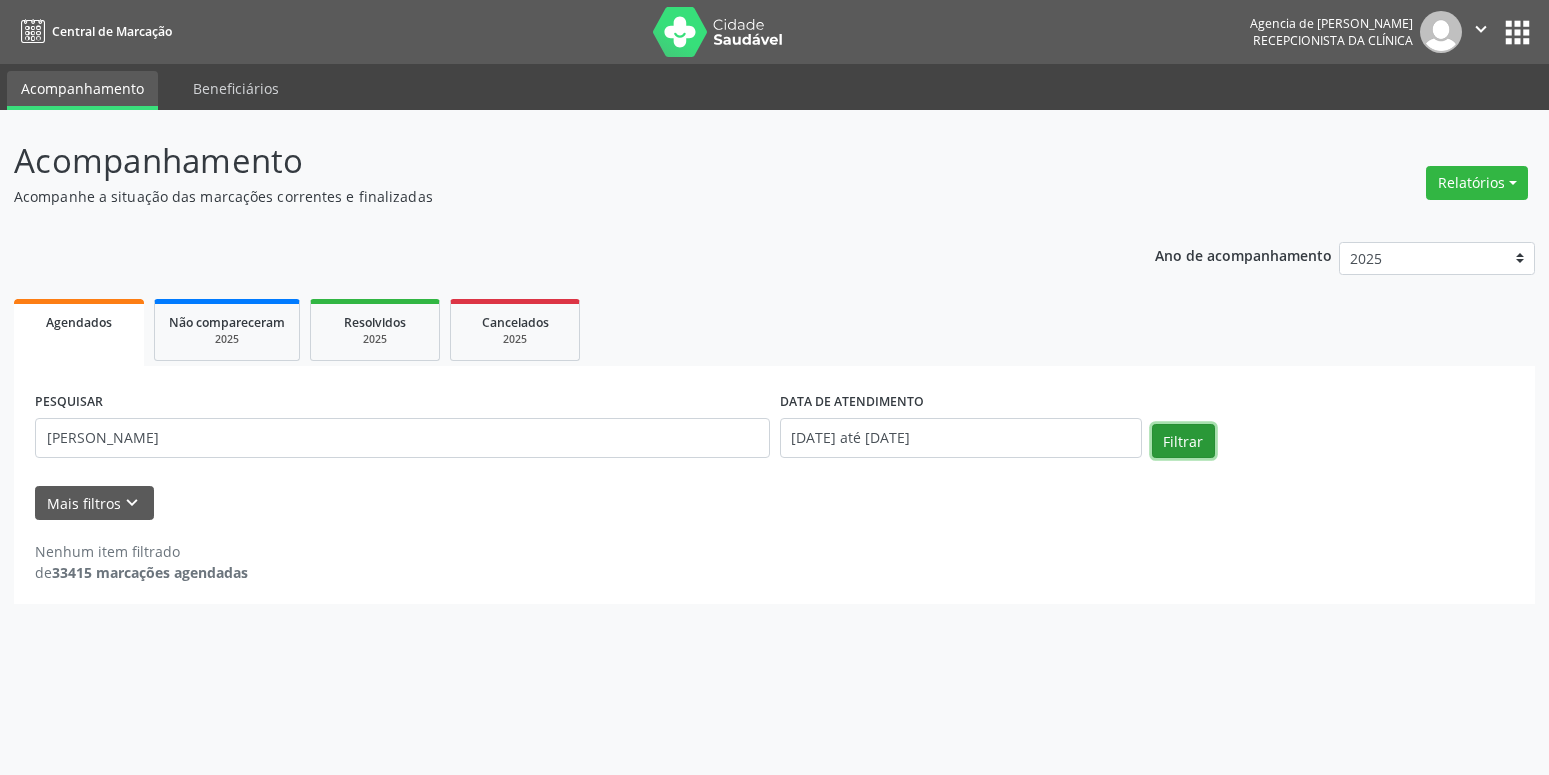 click on "Filtrar" at bounding box center [1183, 441] 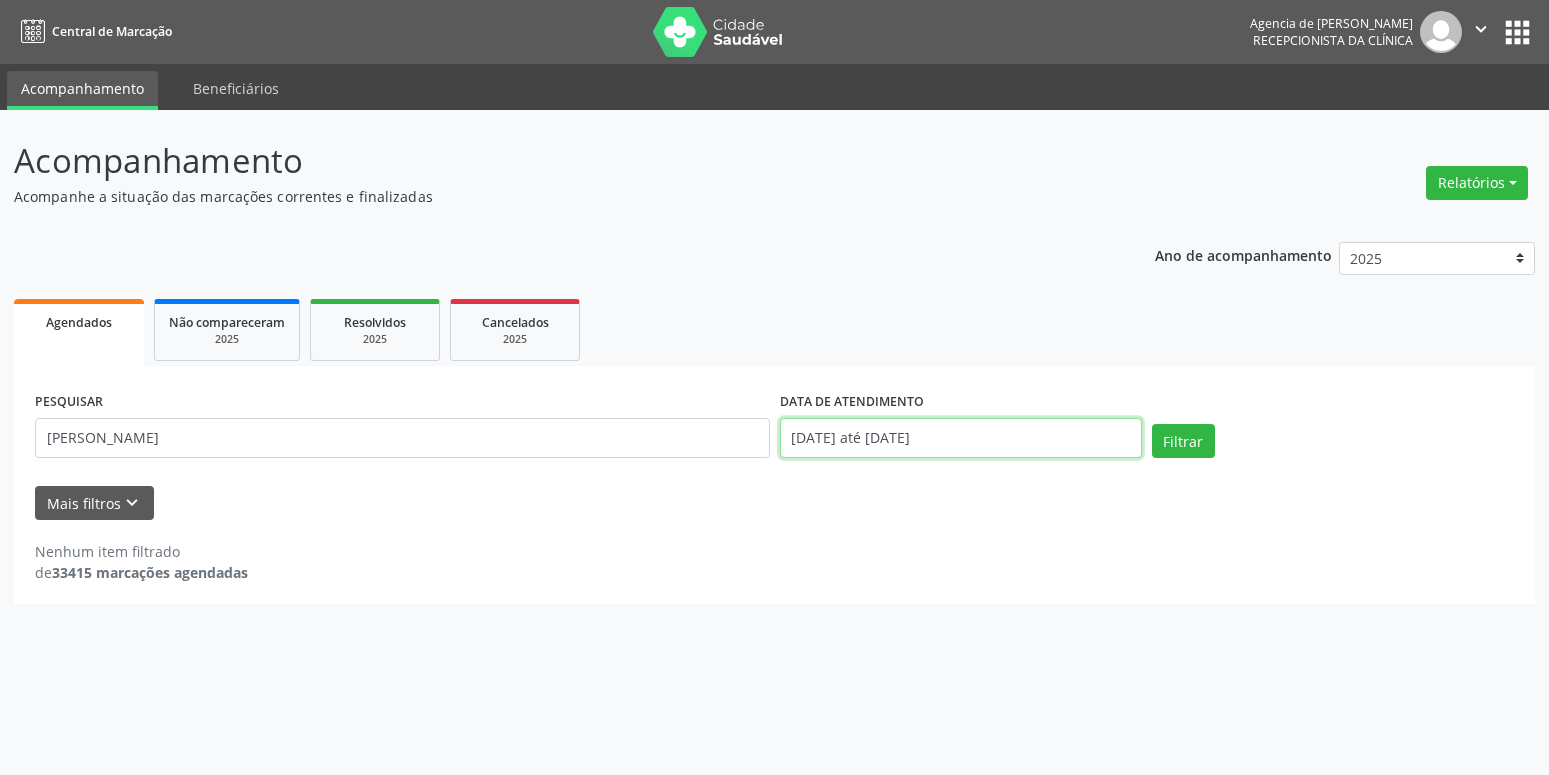 click on "[DATE] até [DATE]" at bounding box center [961, 438] 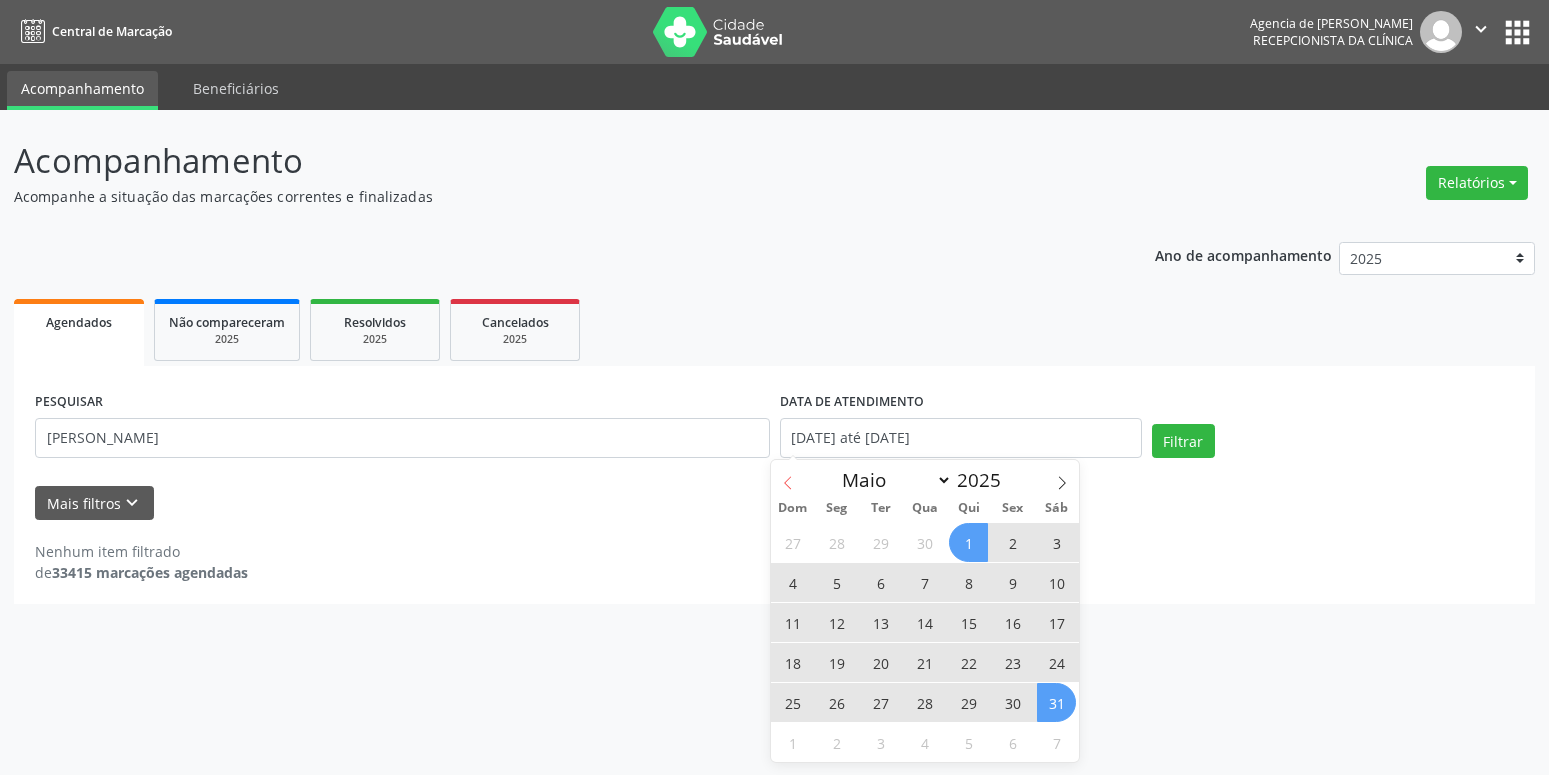 click at bounding box center [788, 477] 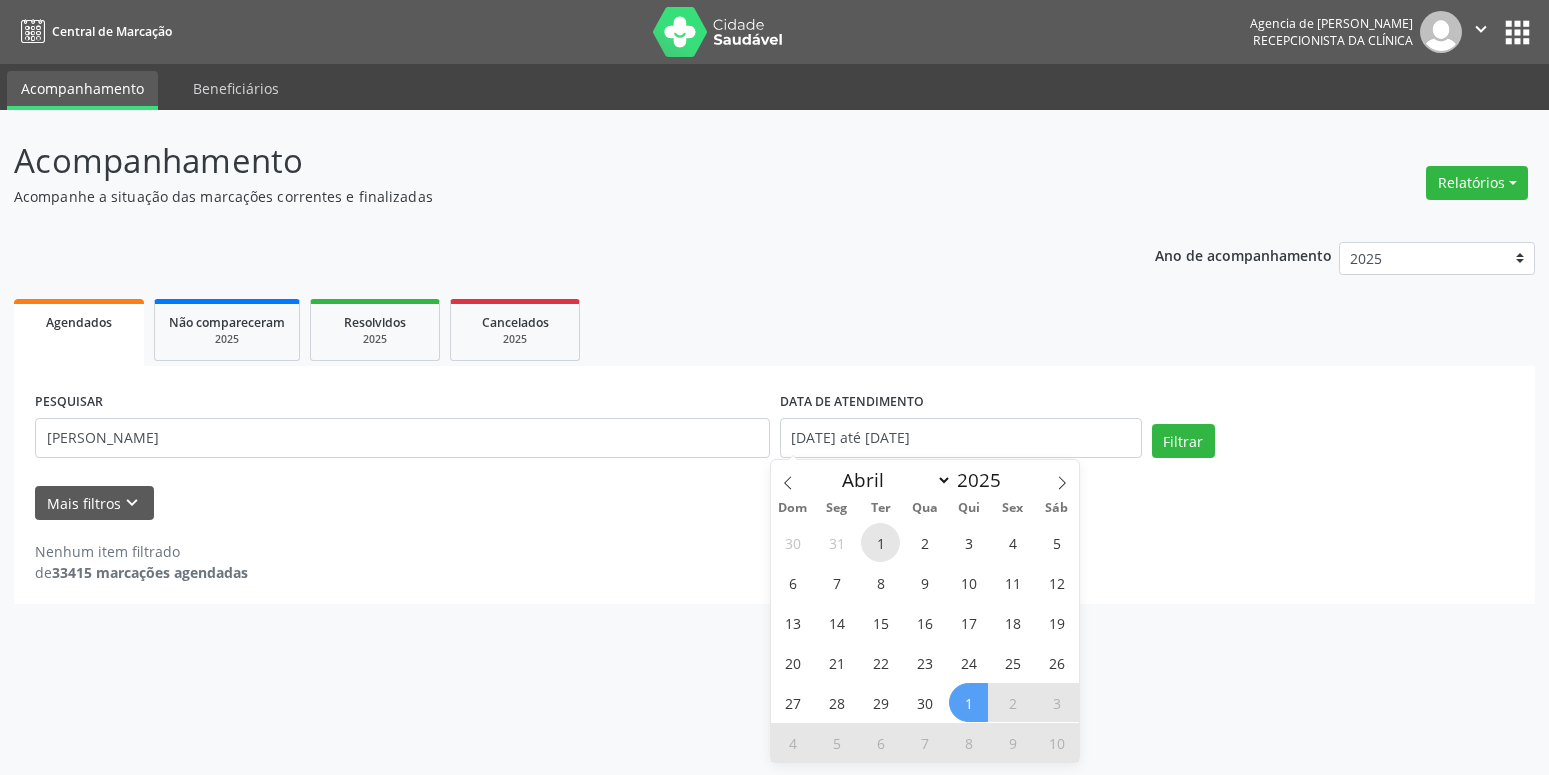 click on "1" at bounding box center (880, 542) 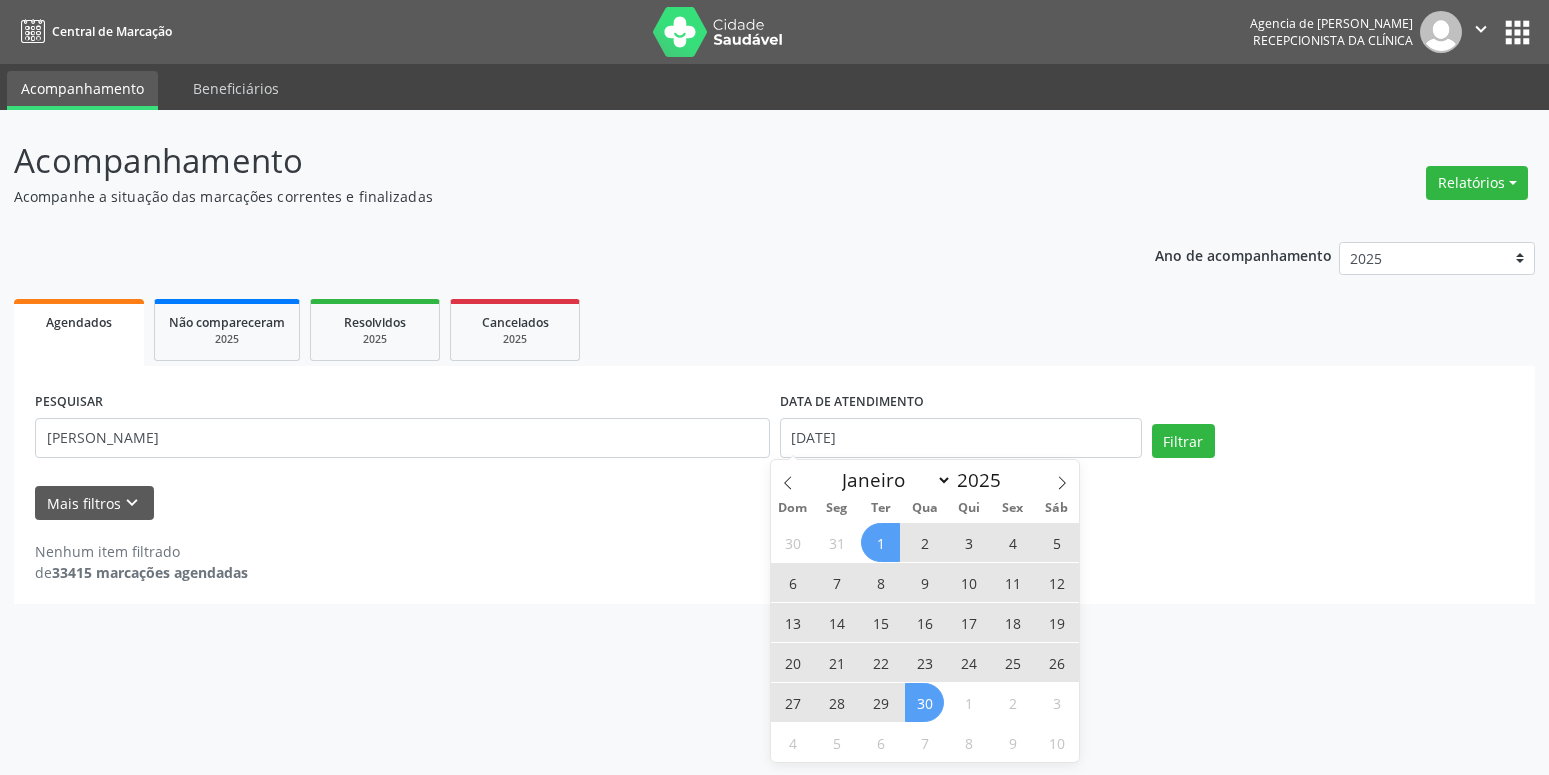 click on "30" at bounding box center (924, 702) 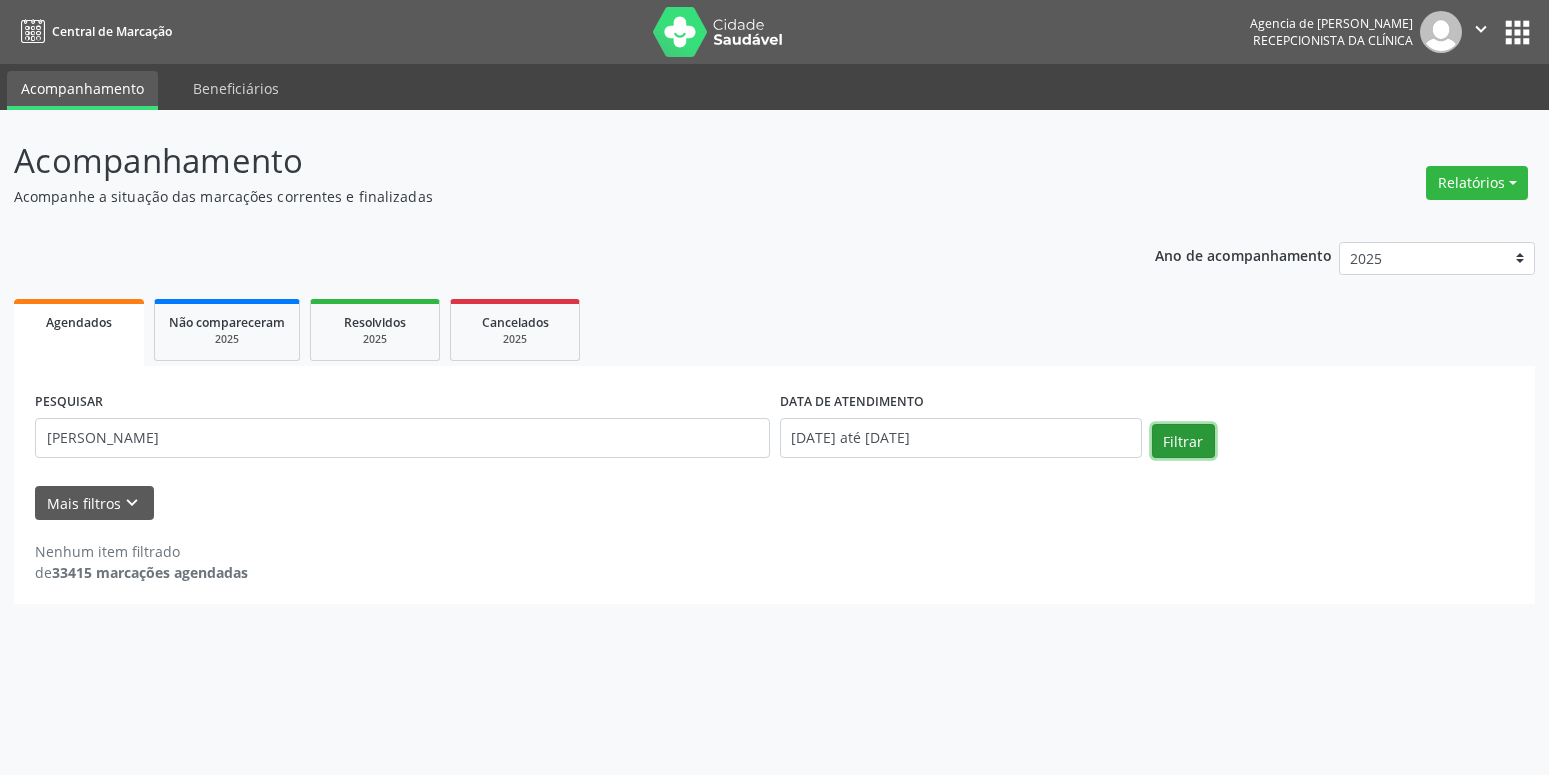 click on "Filtrar" at bounding box center [1183, 441] 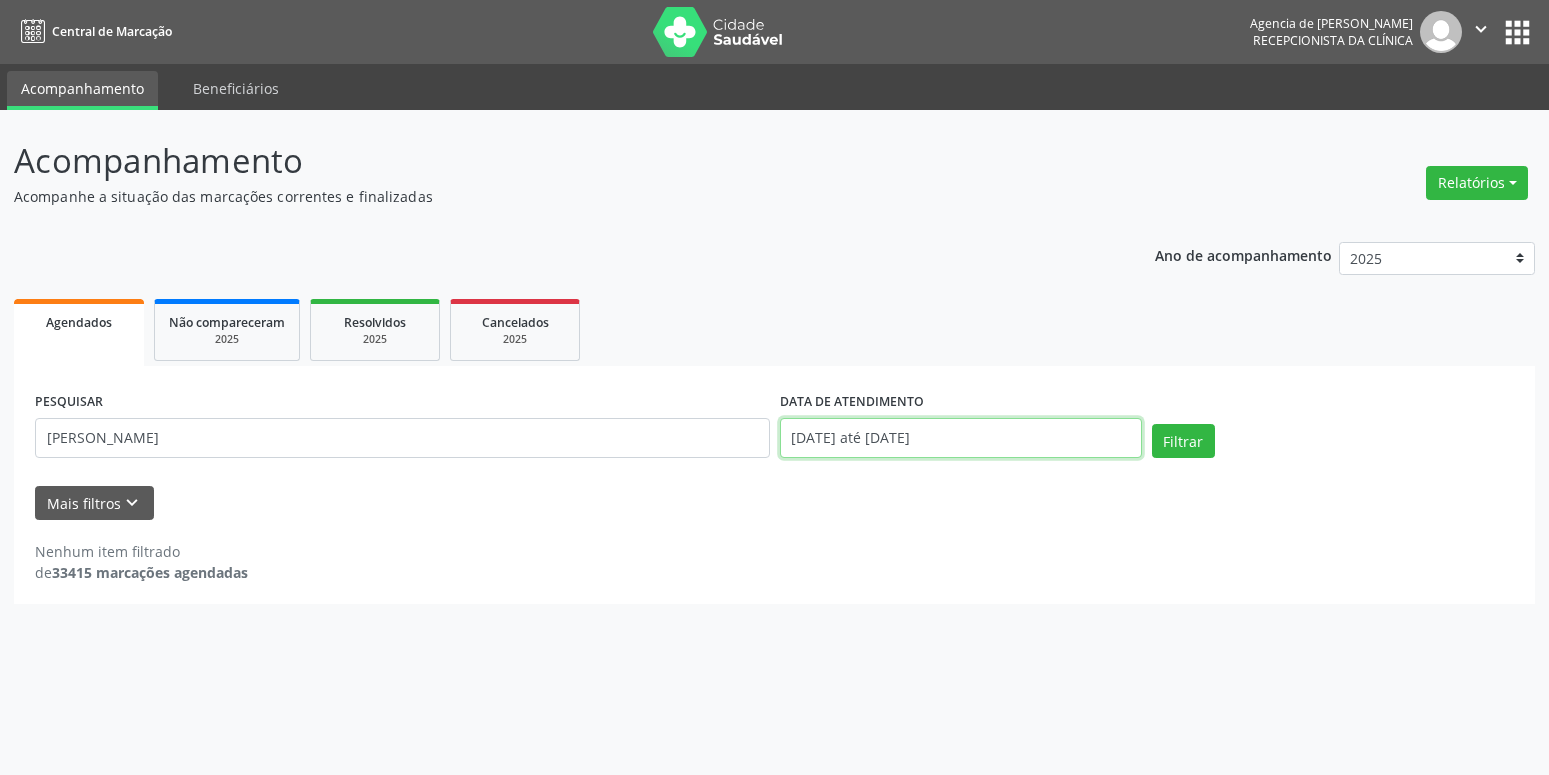 click on "[DATE] até [DATE]" at bounding box center (961, 438) 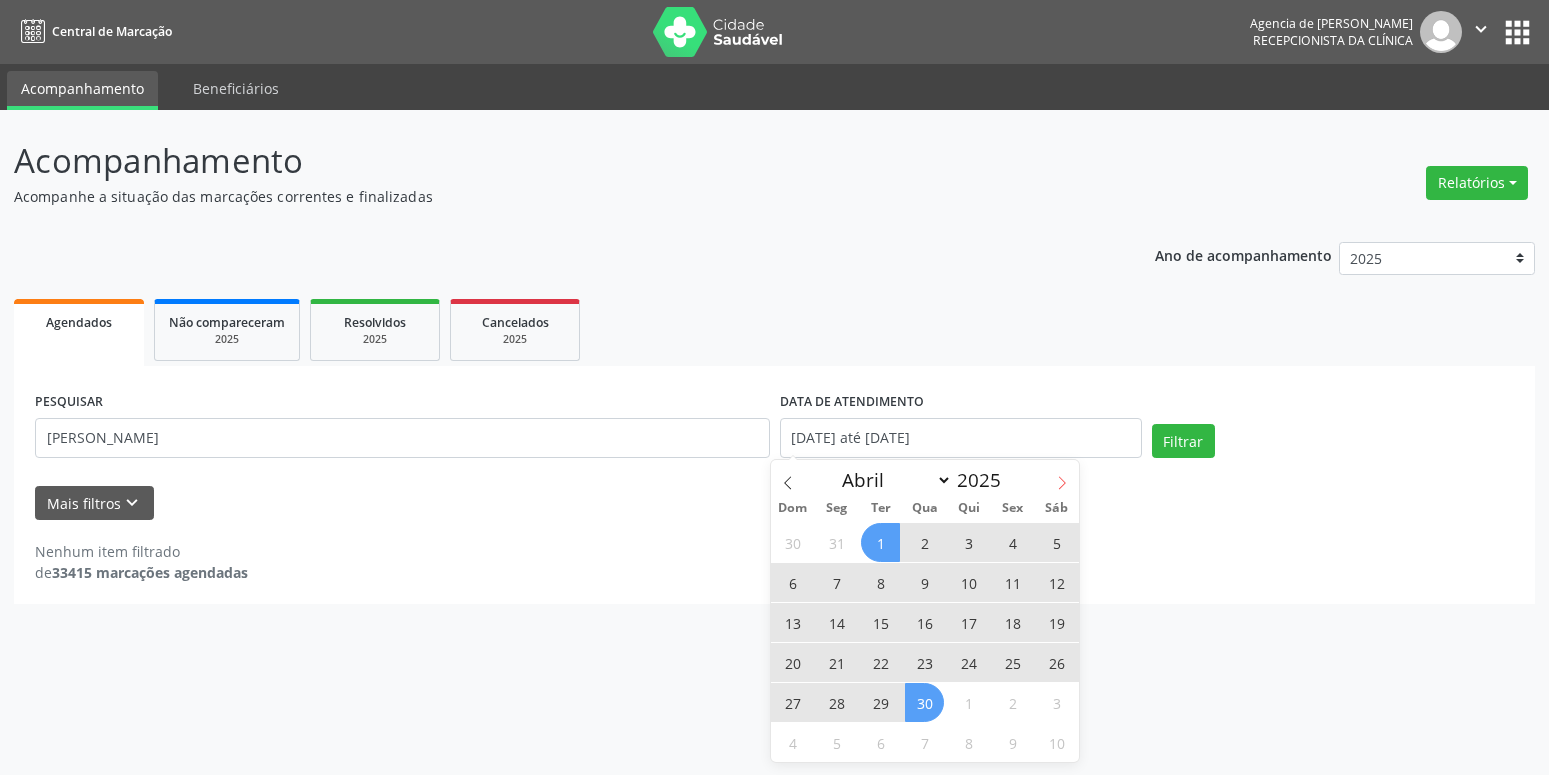 click at bounding box center (1062, 477) 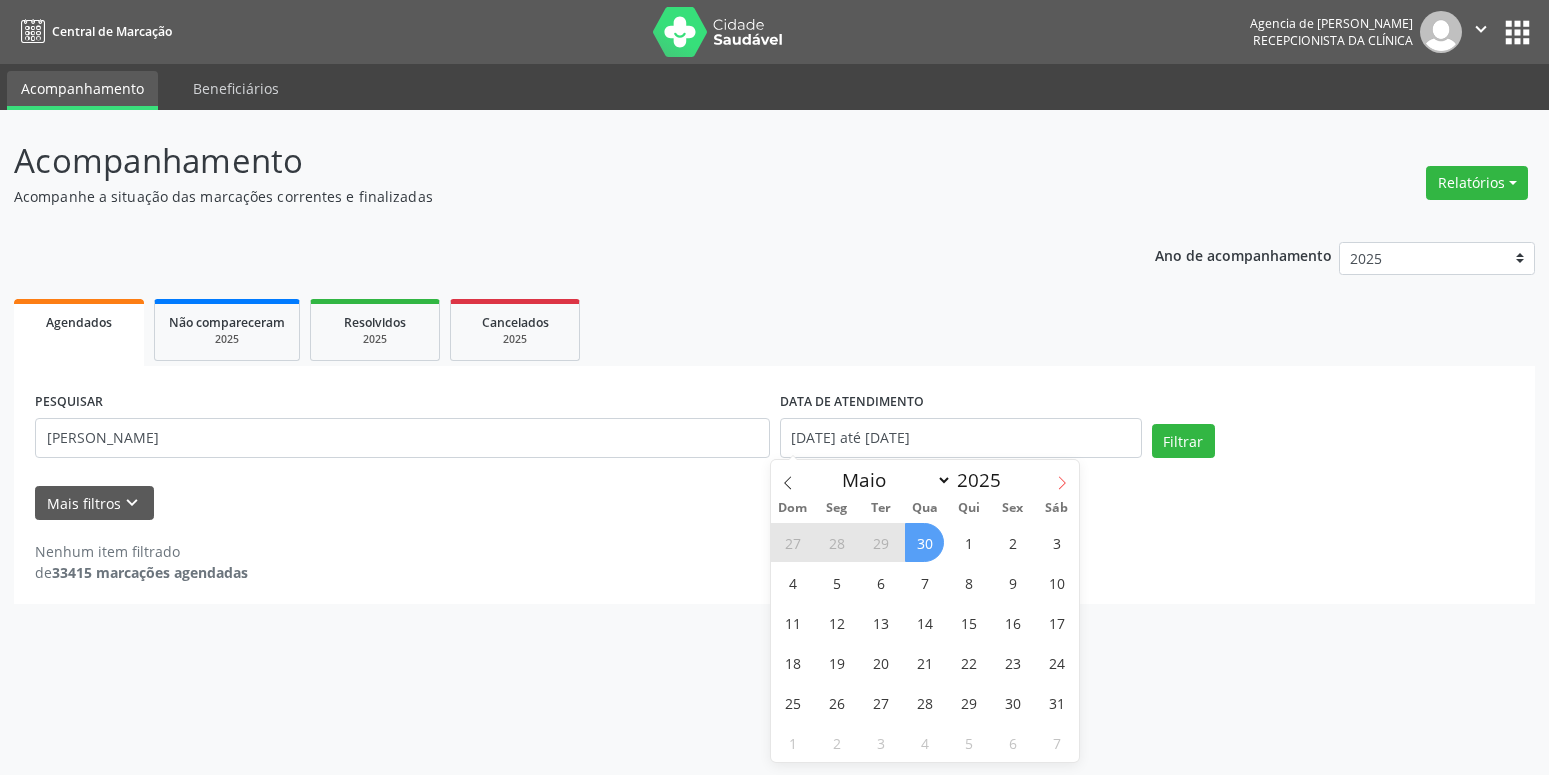 click at bounding box center [1062, 477] 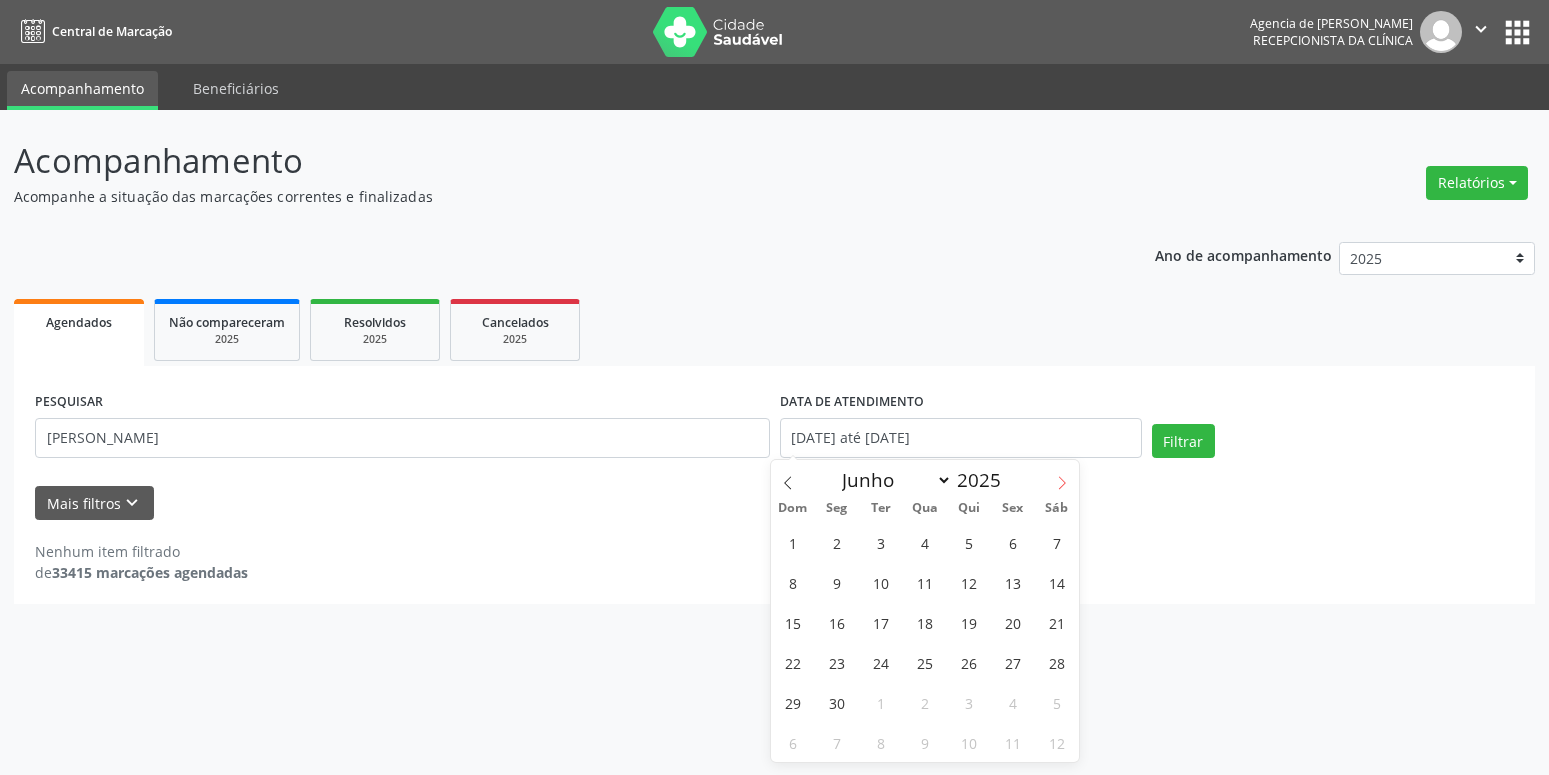 click at bounding box center (1062, 477) 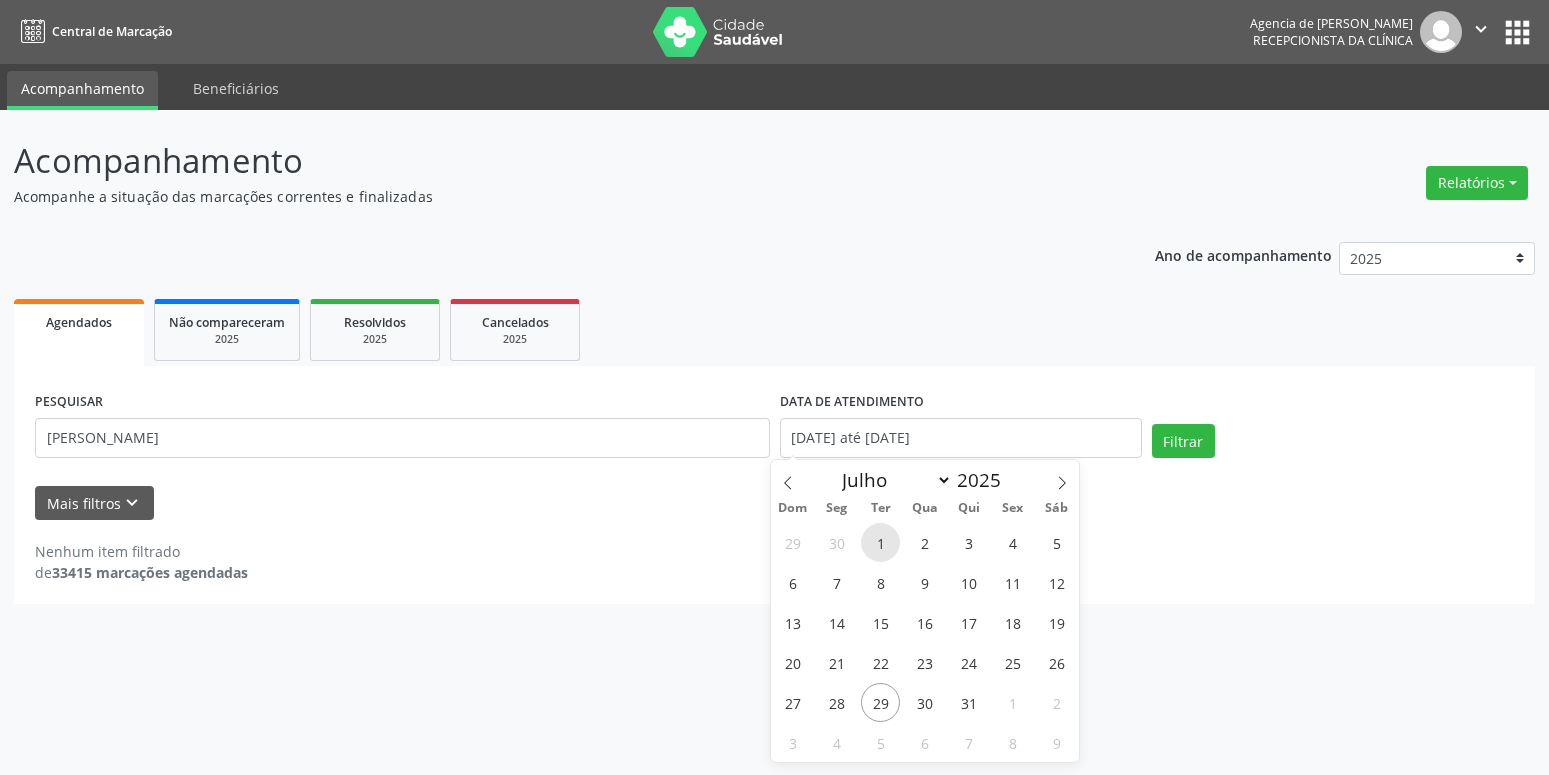 click on "1" at bounding box center [880, 542] 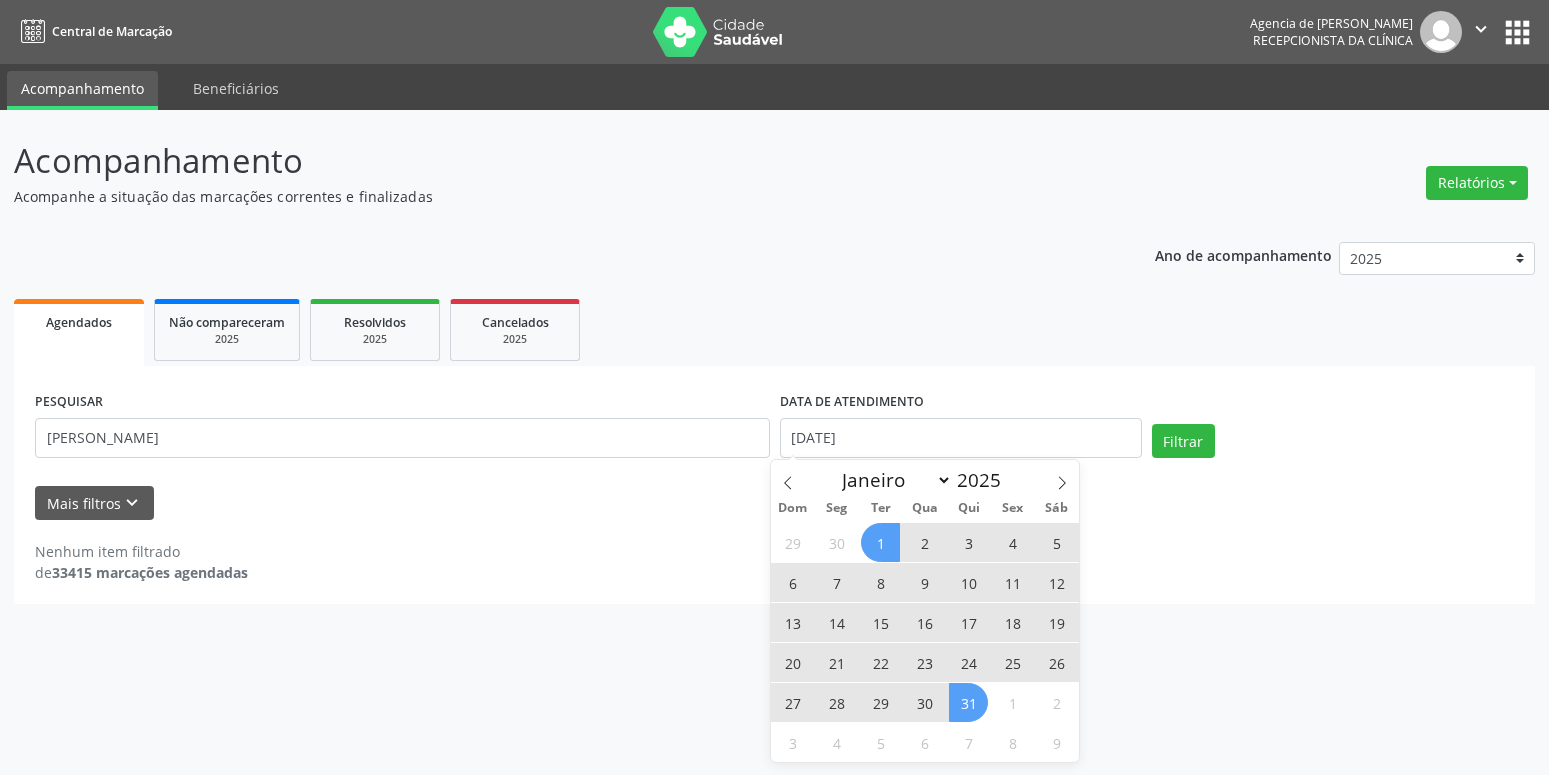 click on "31" at bounding box center [968, 702] 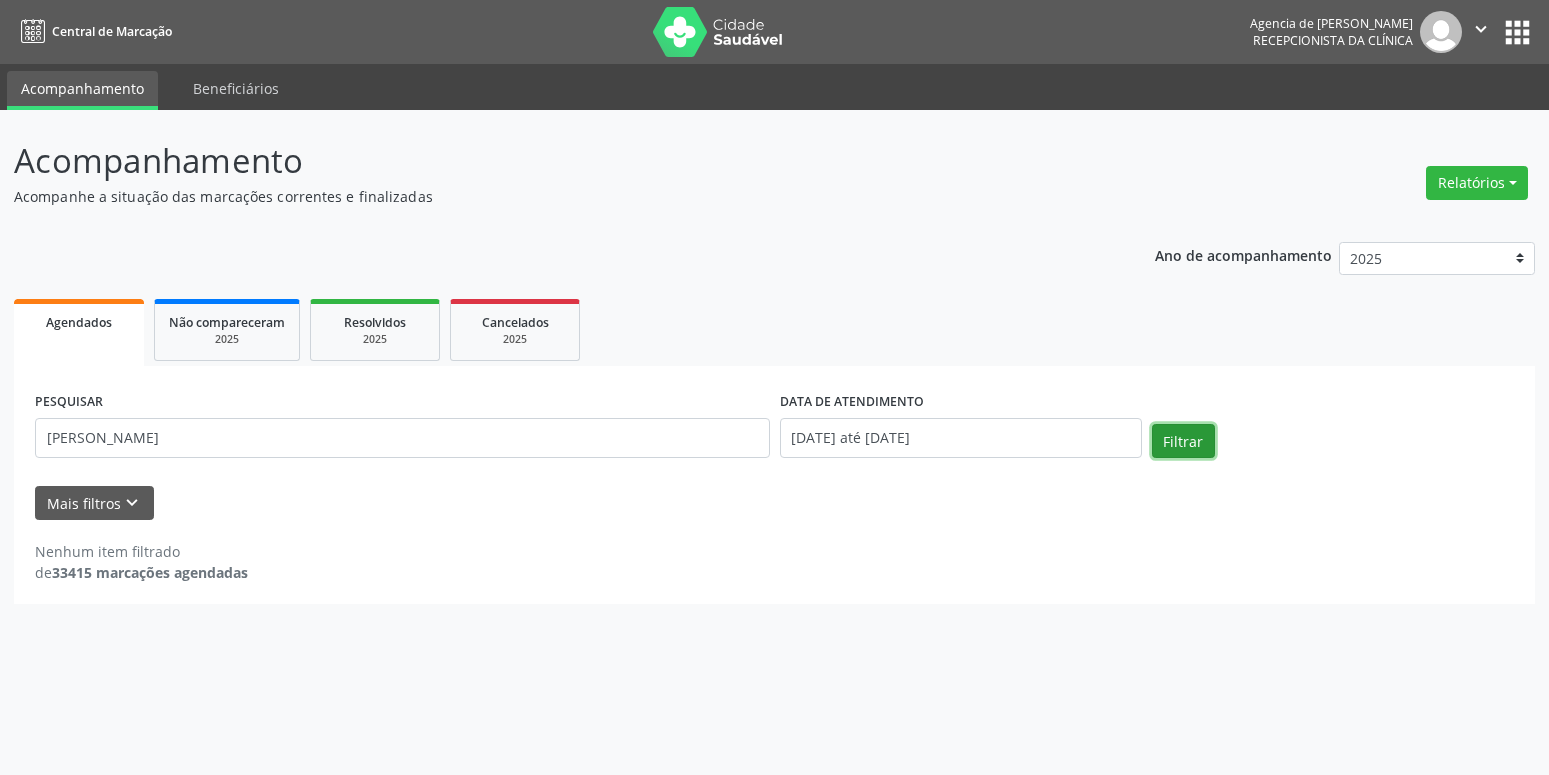 click on "Filtrar" at bounding box center (1183, 441) 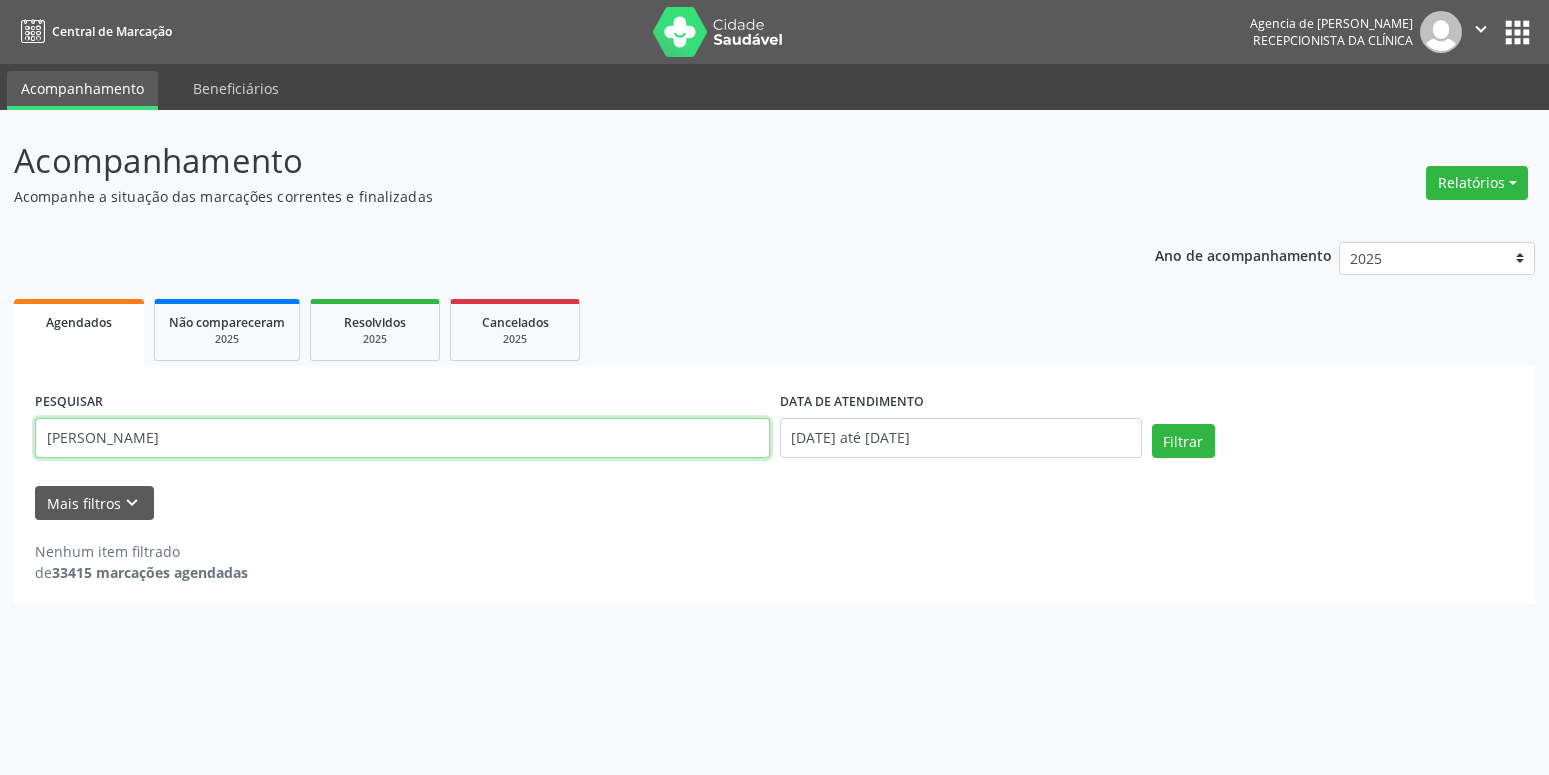 drag, startPoint x: 372, startPoint y: 446, endPoint x: -51, endPoint y: 444, distance: 423.00473 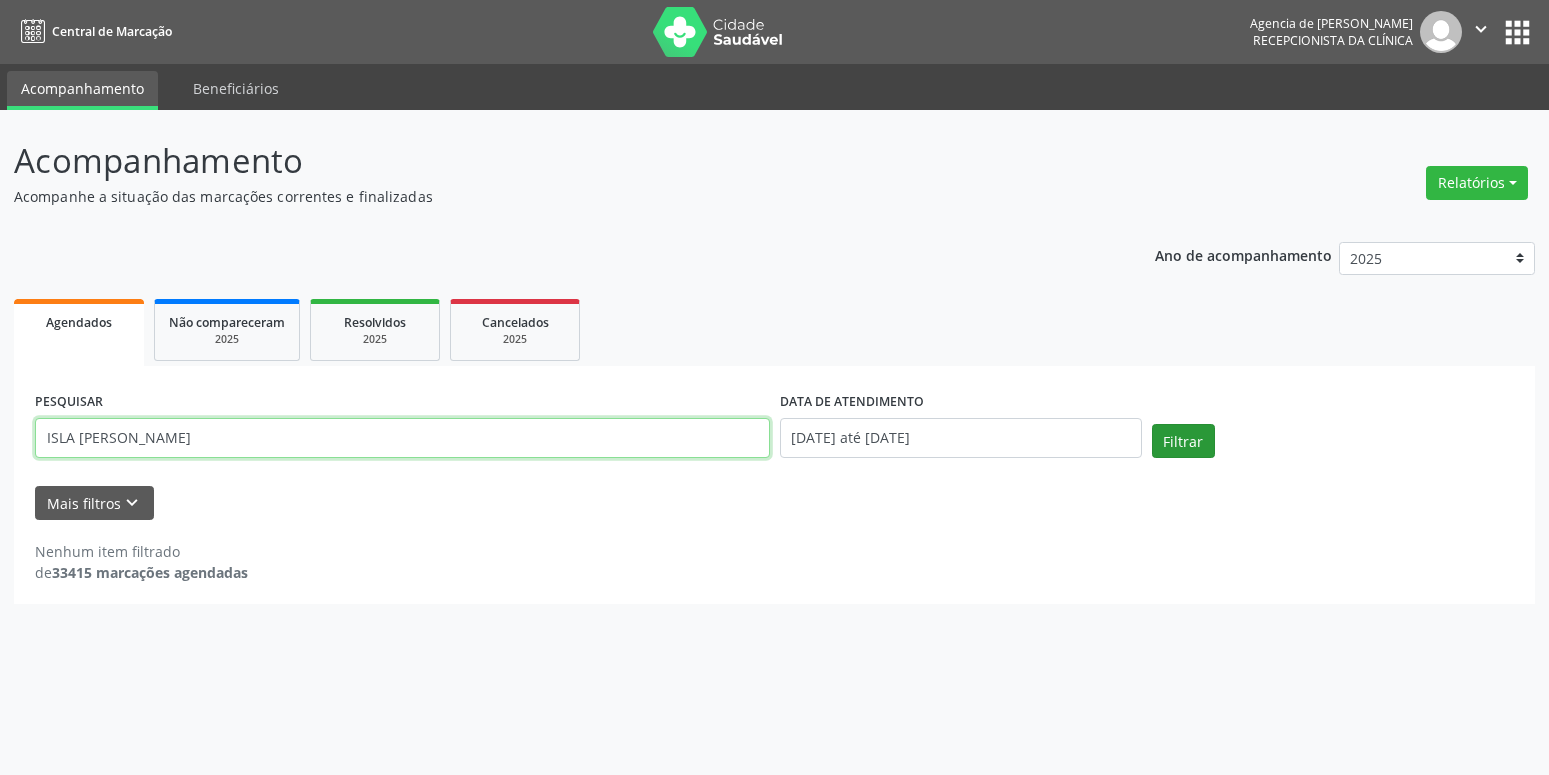 type on "ISLA [PERSON_NAME]" 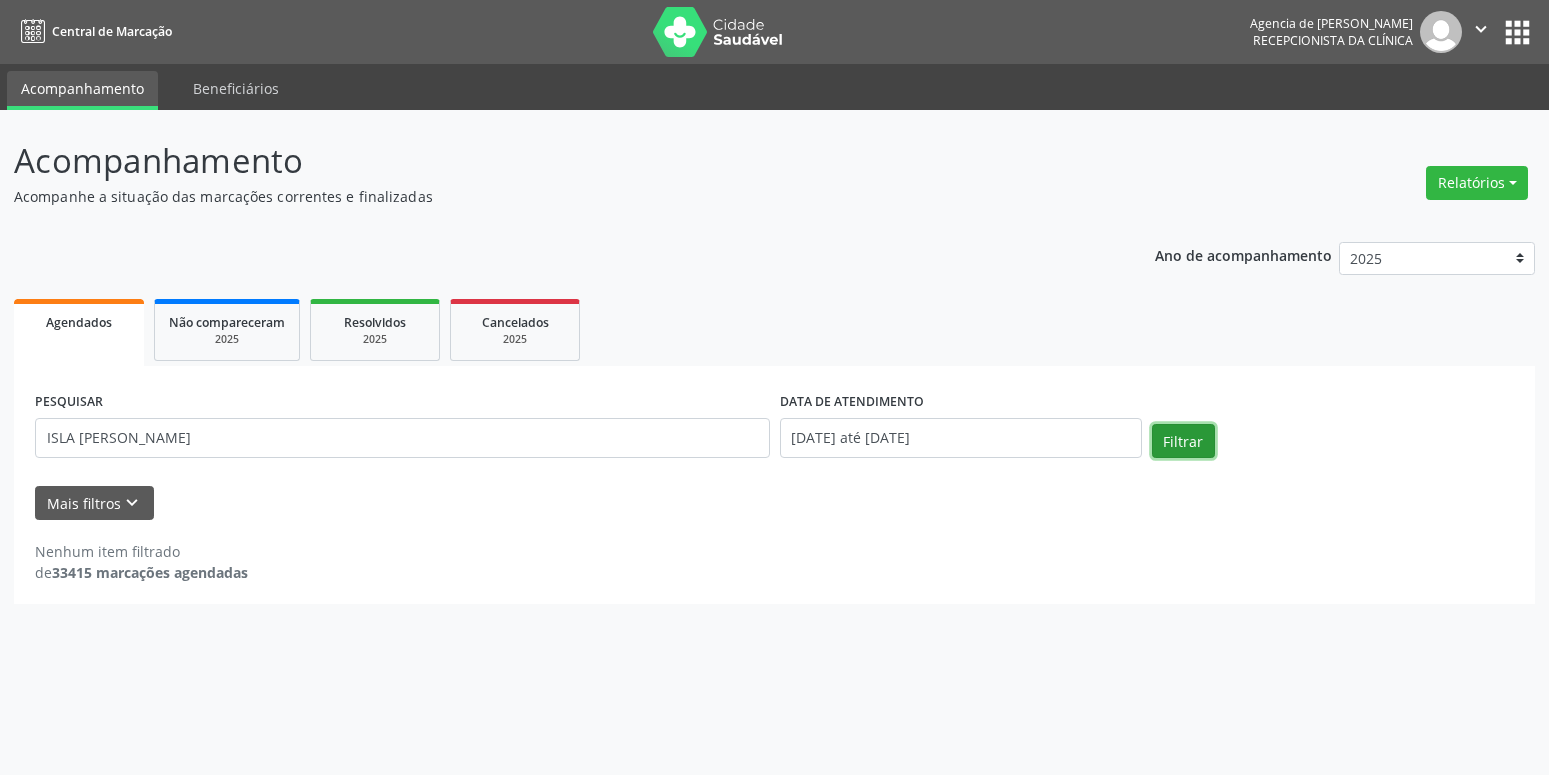 click on "Filtrar" at bounding box center (1183, 441) 